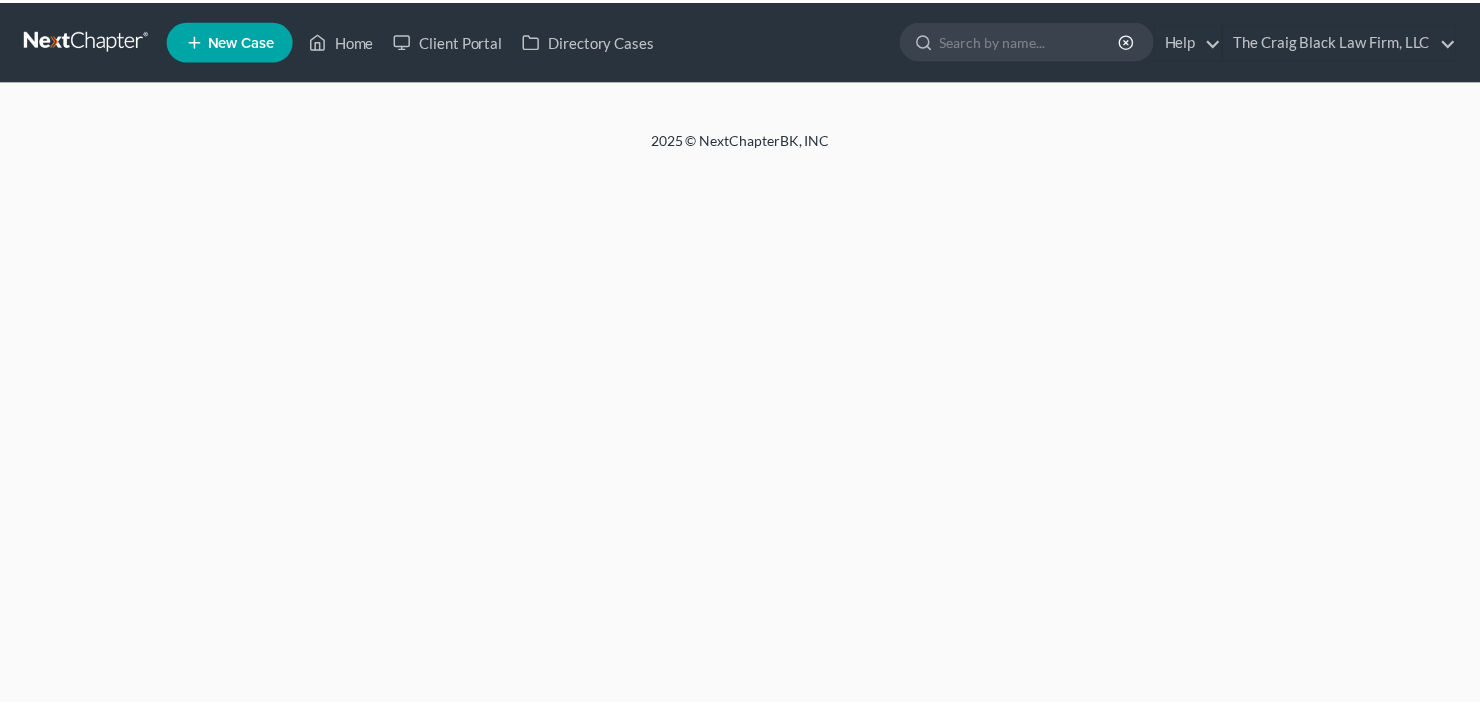 scroll, scrollTop: 0, scrollLeft: 0, axis: both 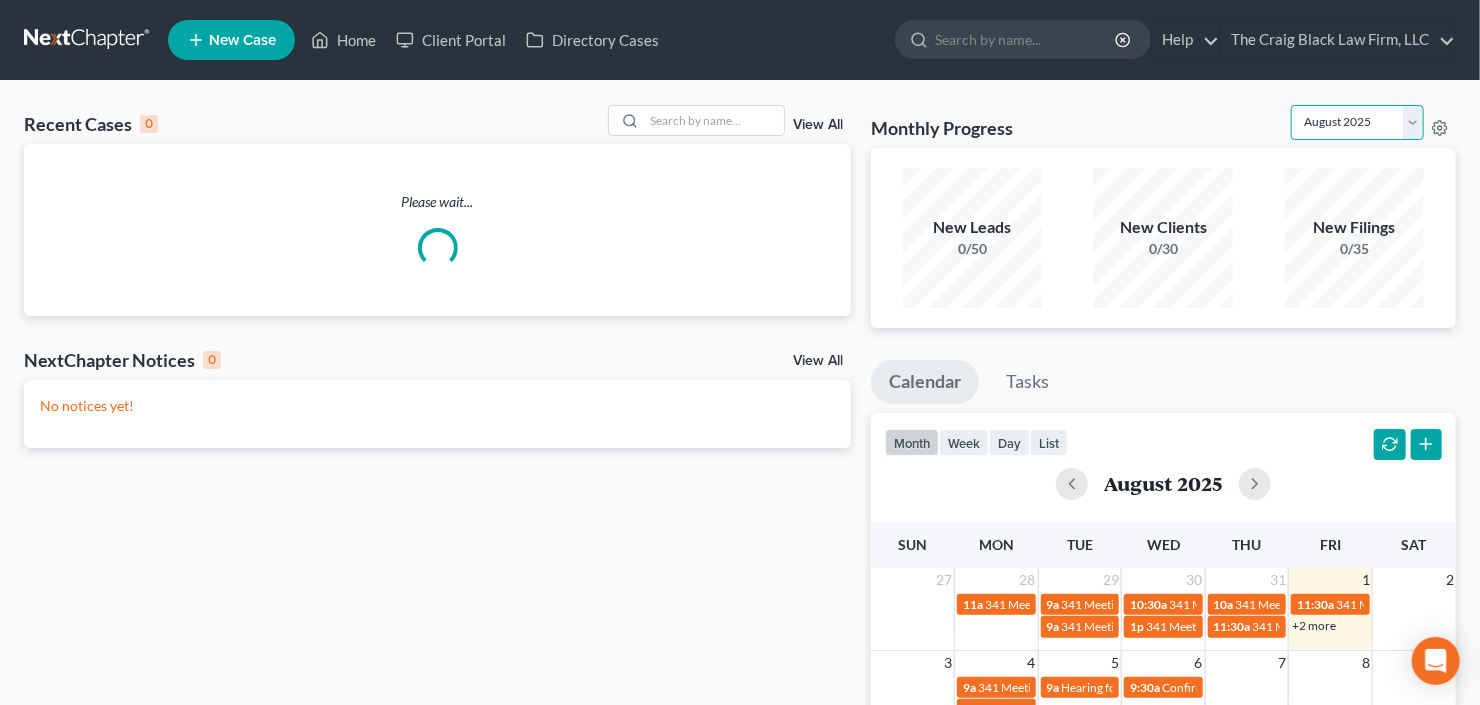 click on "August 2025 July 2025 June 2025 May 2025 April 2025 March 2025 February 2025 January 2025 December 2024 November 2024 October 2024 September 2024" at bounding box center [1357, 122] 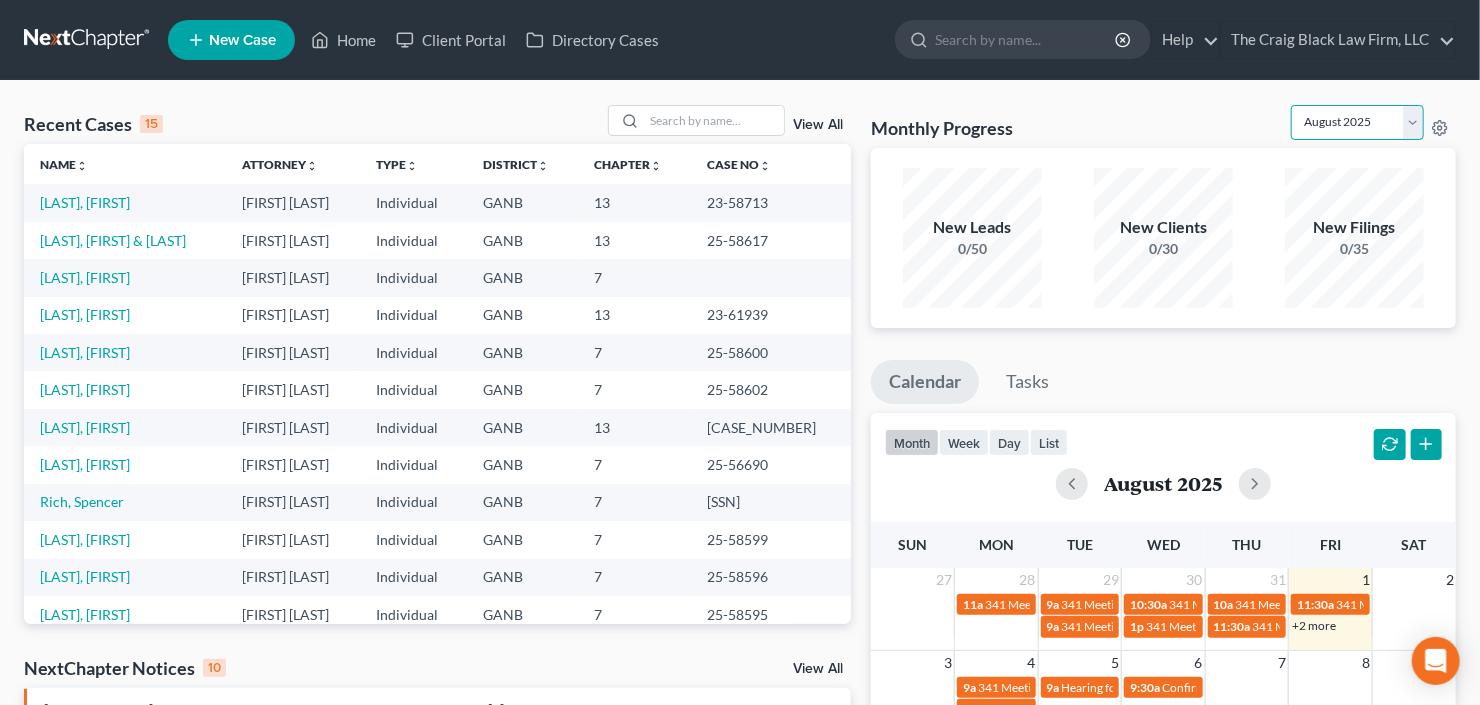 select on "1" 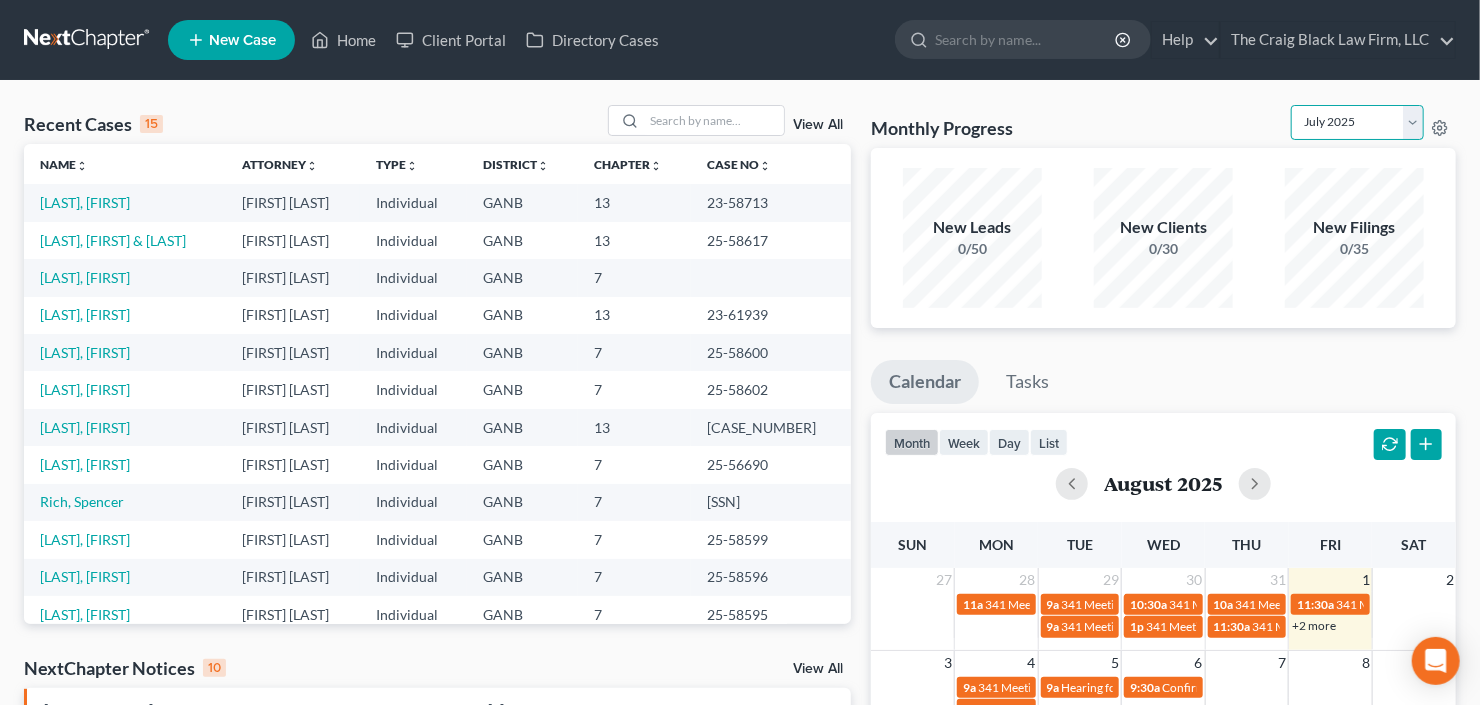 click on "August 2025 July 2025 June 2025 May 2025 April 2025 March 2025 February 2025 January 2025 December 2024 November 2024 October 2024 September 2024" at bounding box center [1357, 122] 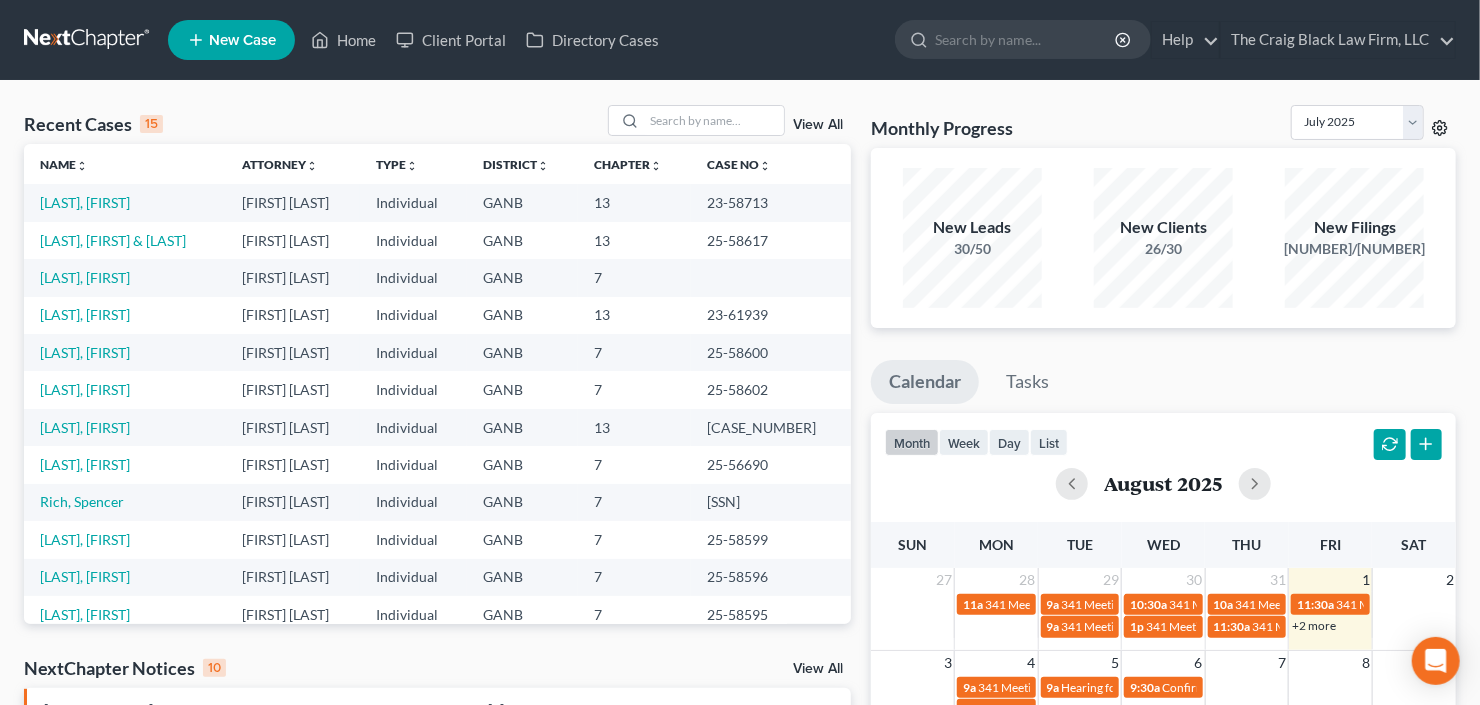 click 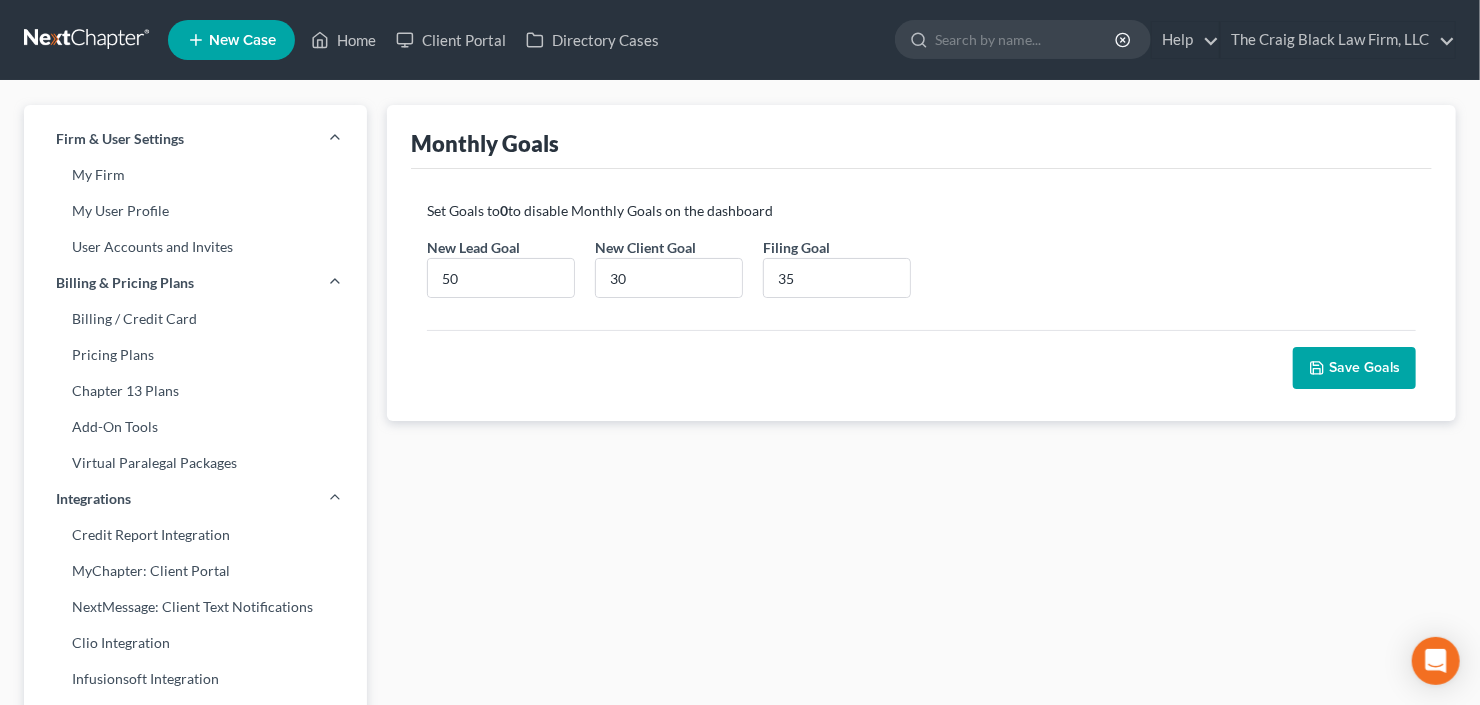 click on "Save Goals" at bounding box center (1354, 368) 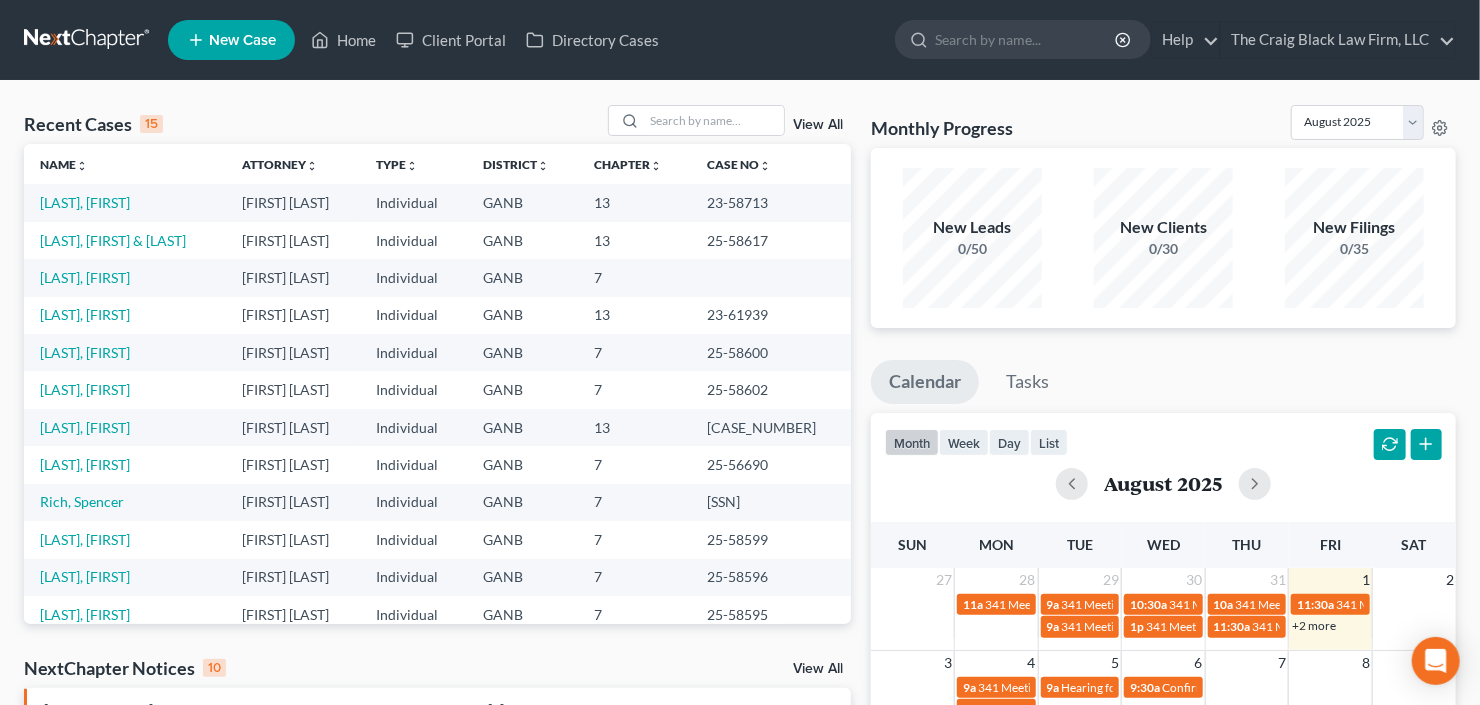 click on "View All" at bounding box center [818, 125] 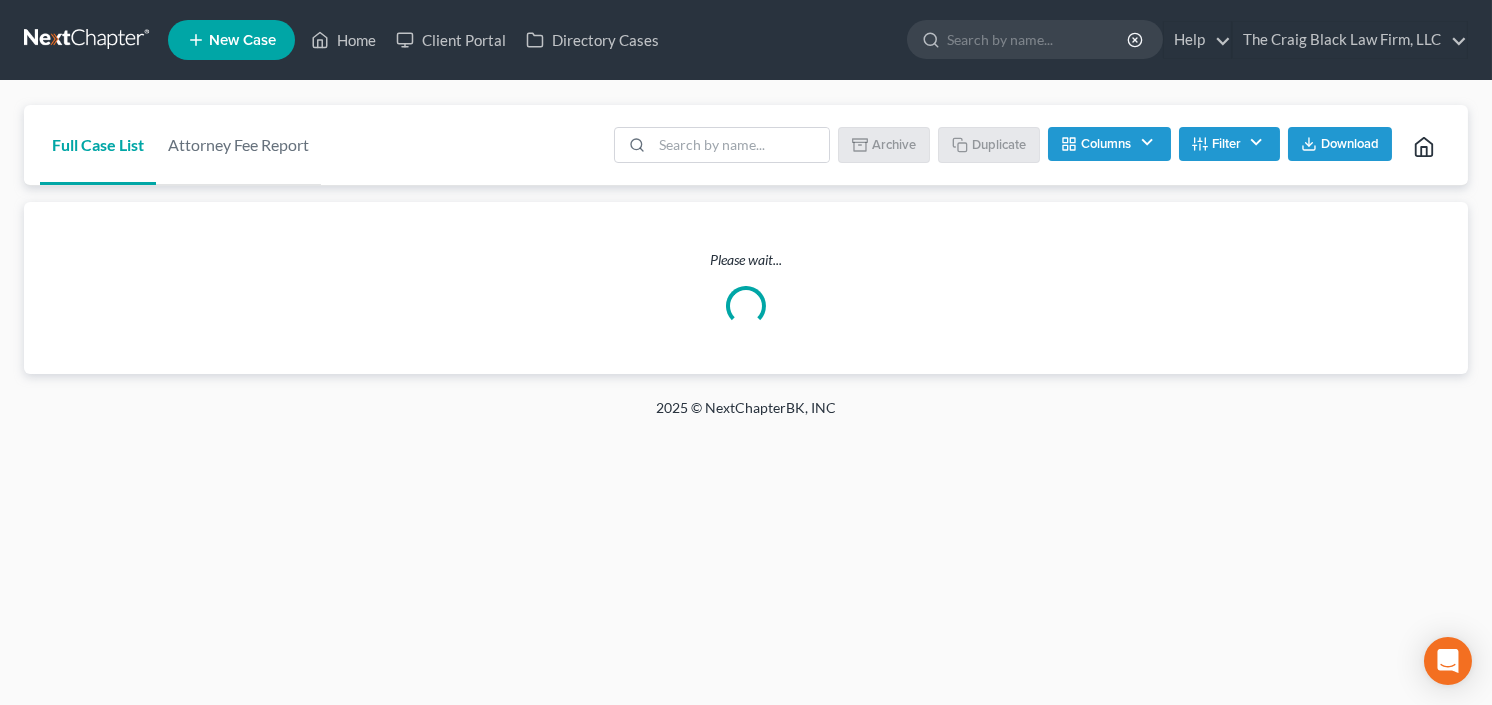 click on "Download" at bounding box center [1350, 144] 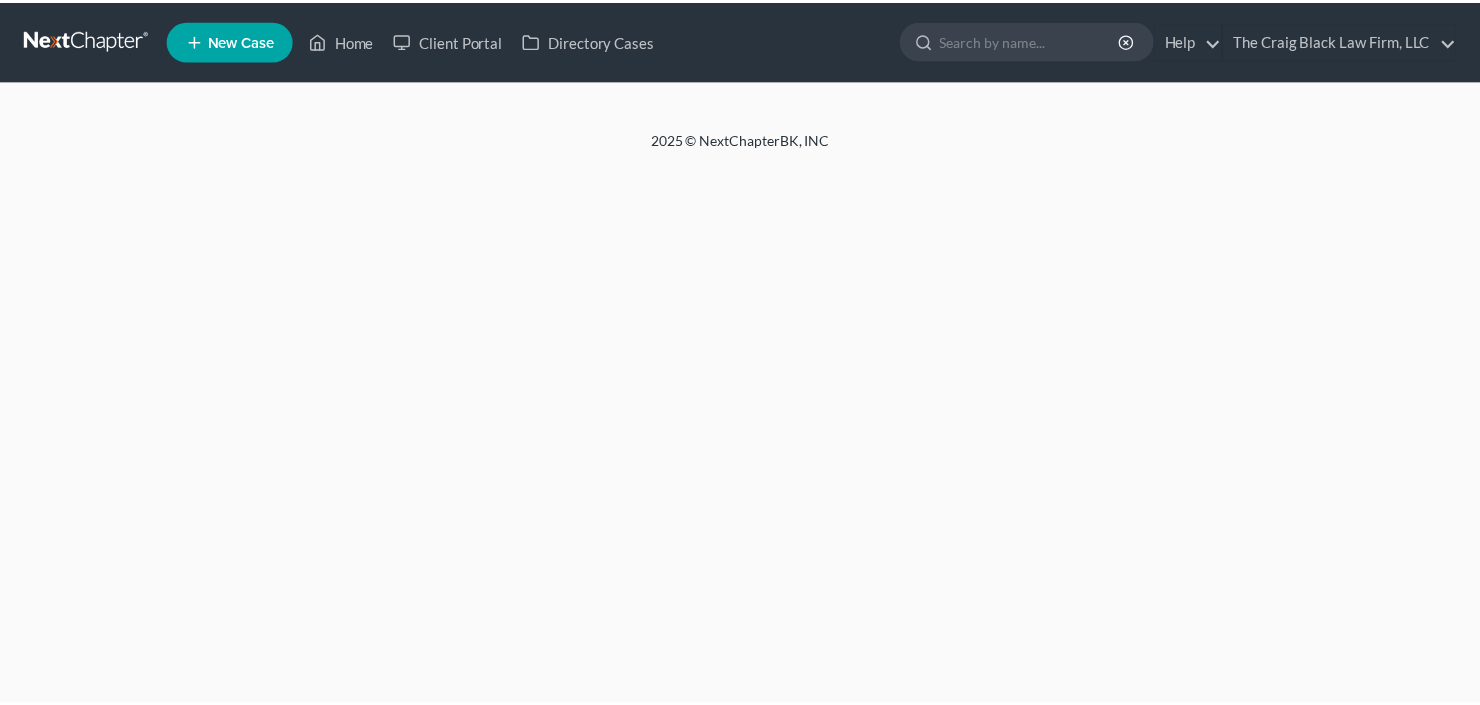 scroll, scrollTop: 0, scrollLeft: 0, axis: both 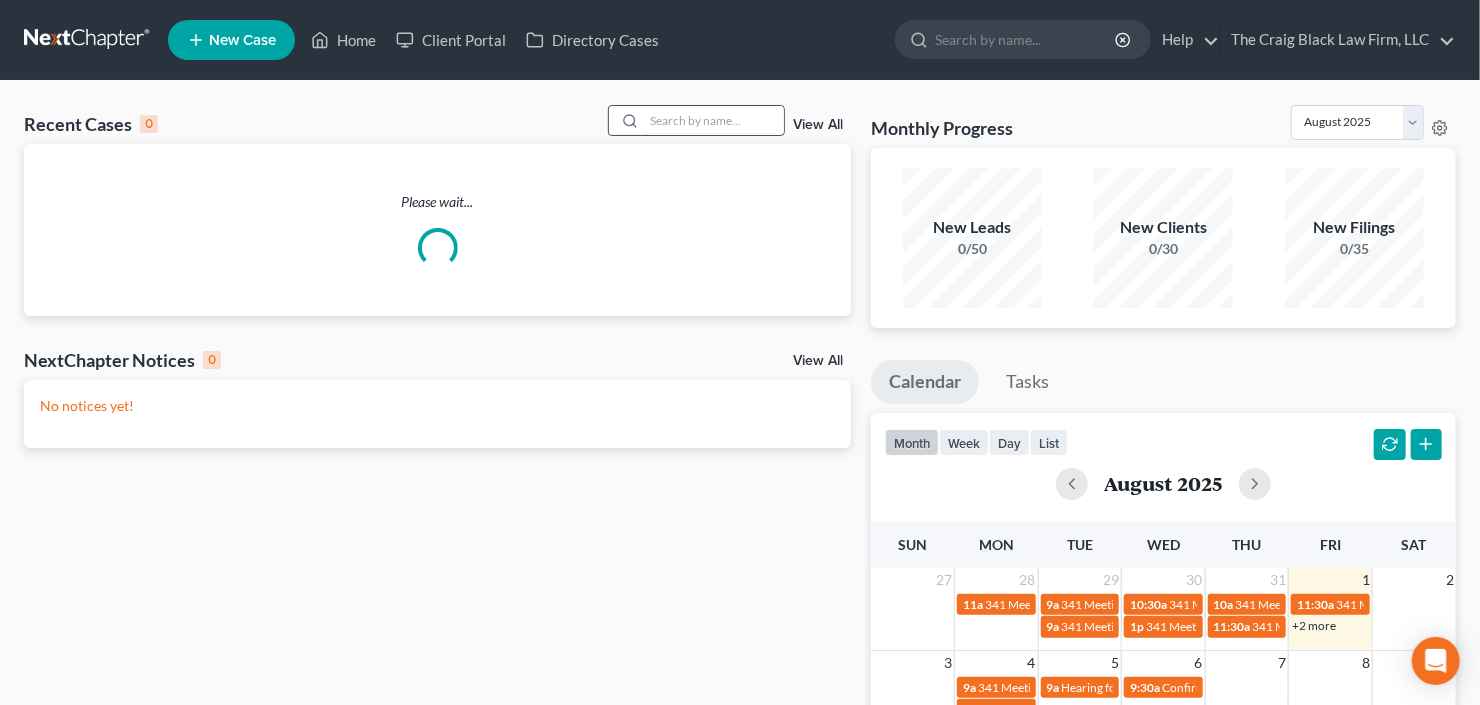 click at bounding box center [714, 120] 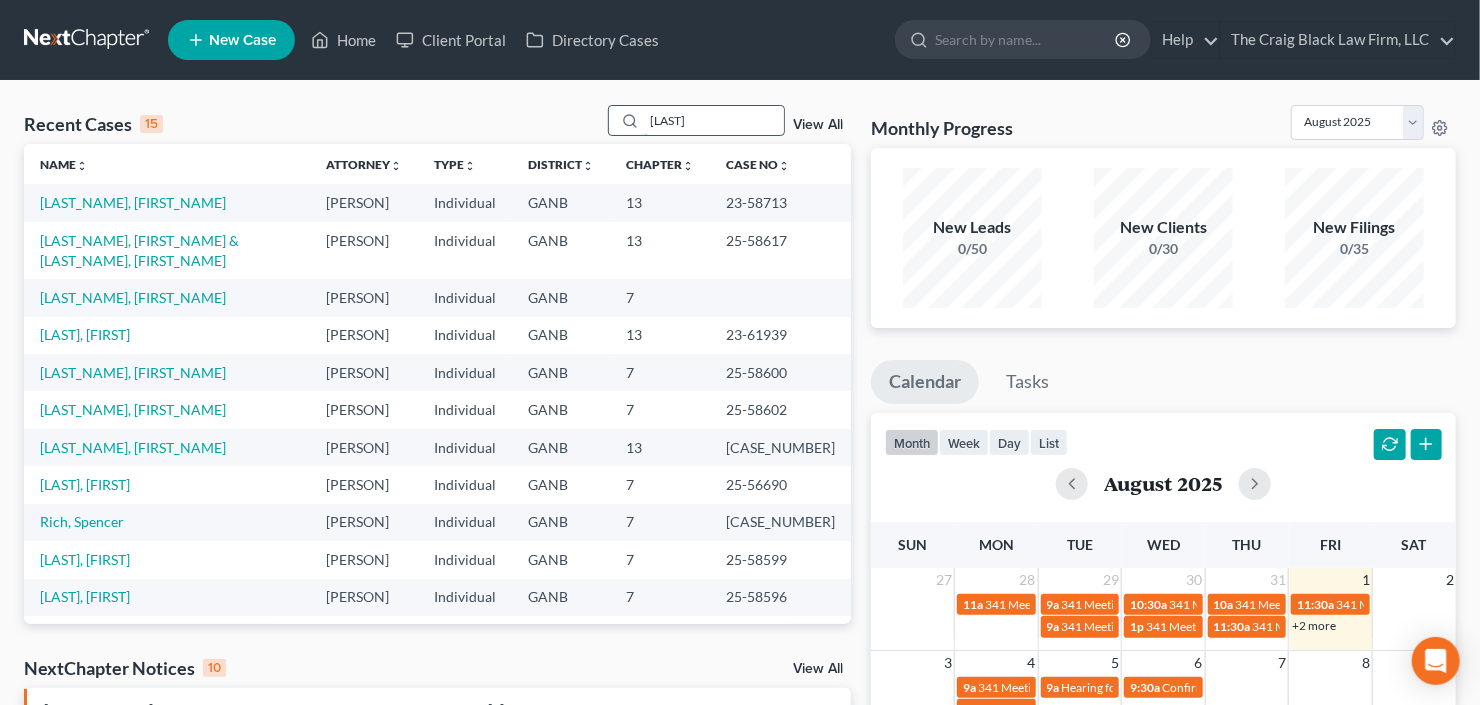 type on "[LAST]" 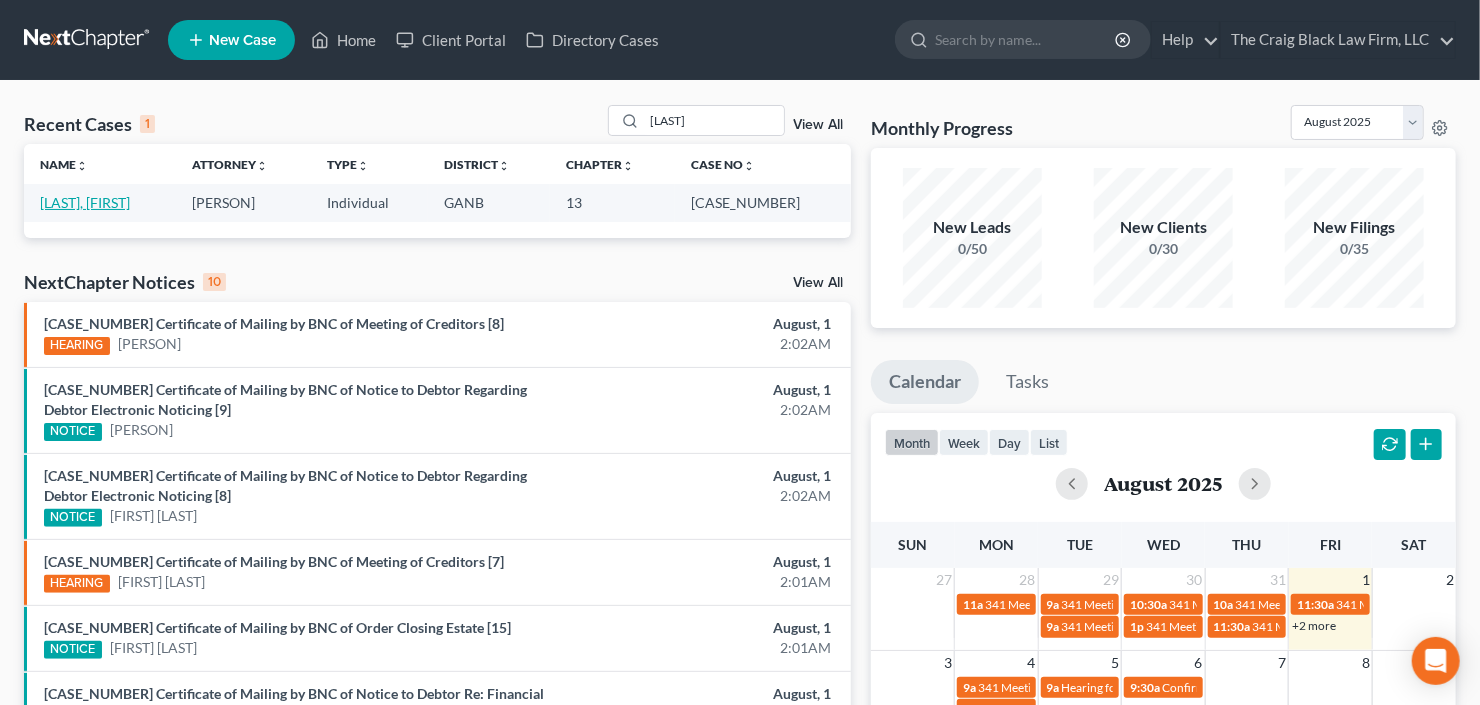 click on "[LAST], [FIRST]" at bounding box center [85, 202] 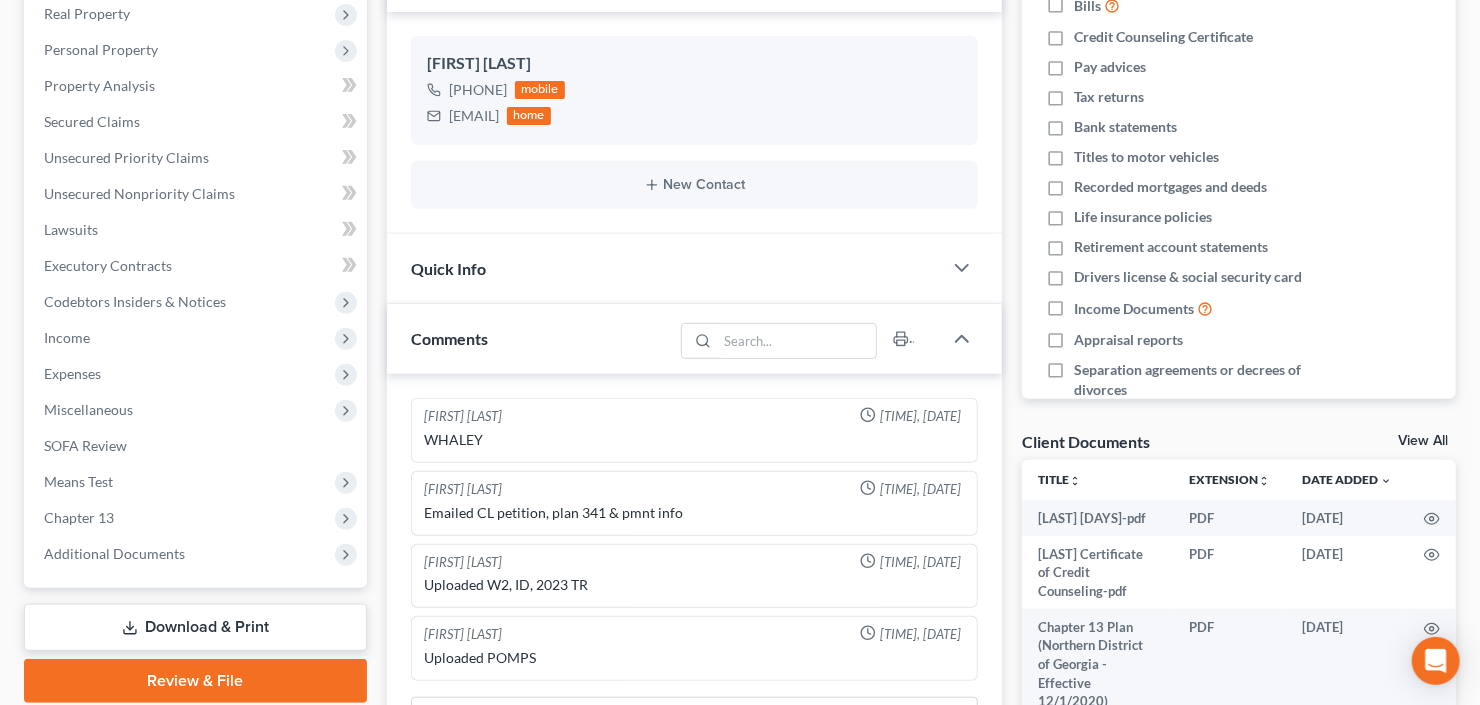 scroll, scrollTop: 400, scrollLeft: 0, axis: vertical 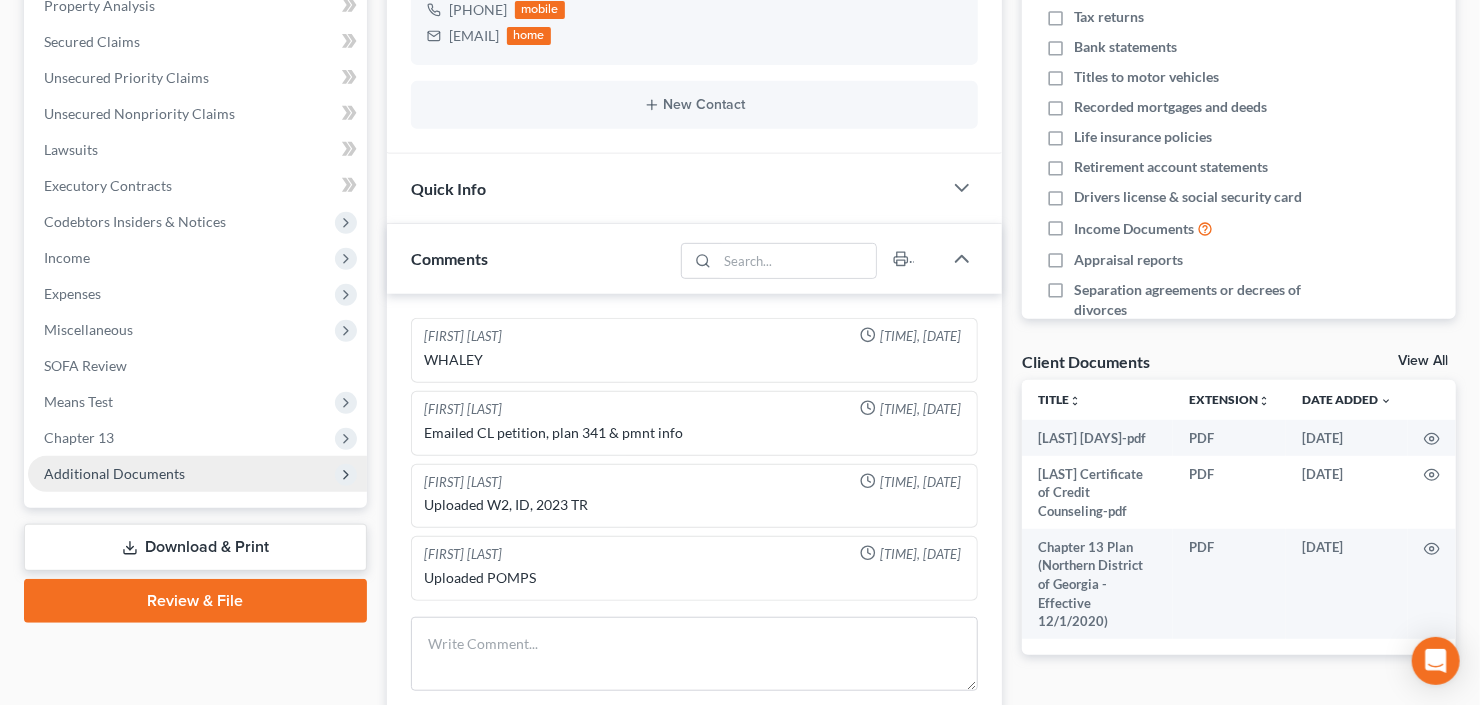 click on "Additional Documents" at bounding box center [197, 474] 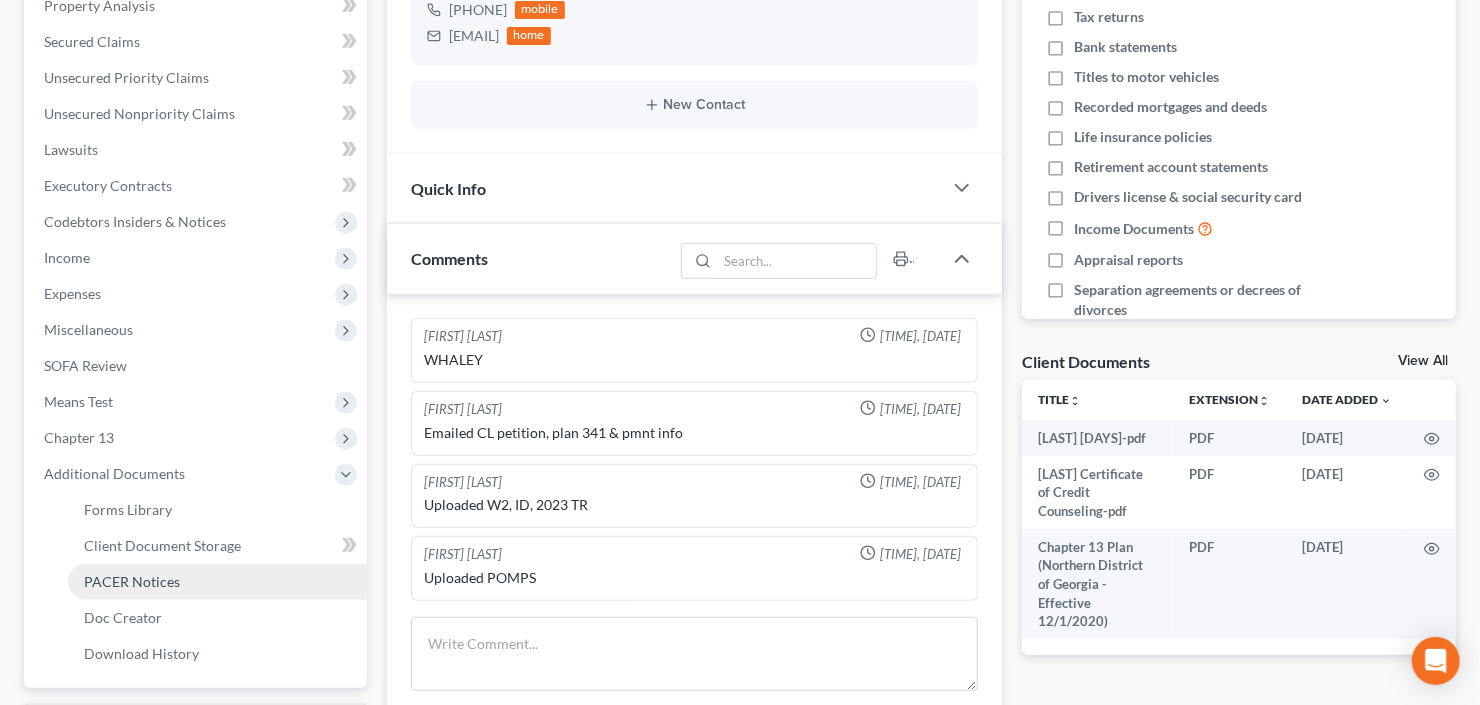 click on "PACER Notices" at bounding box center [132, 581] 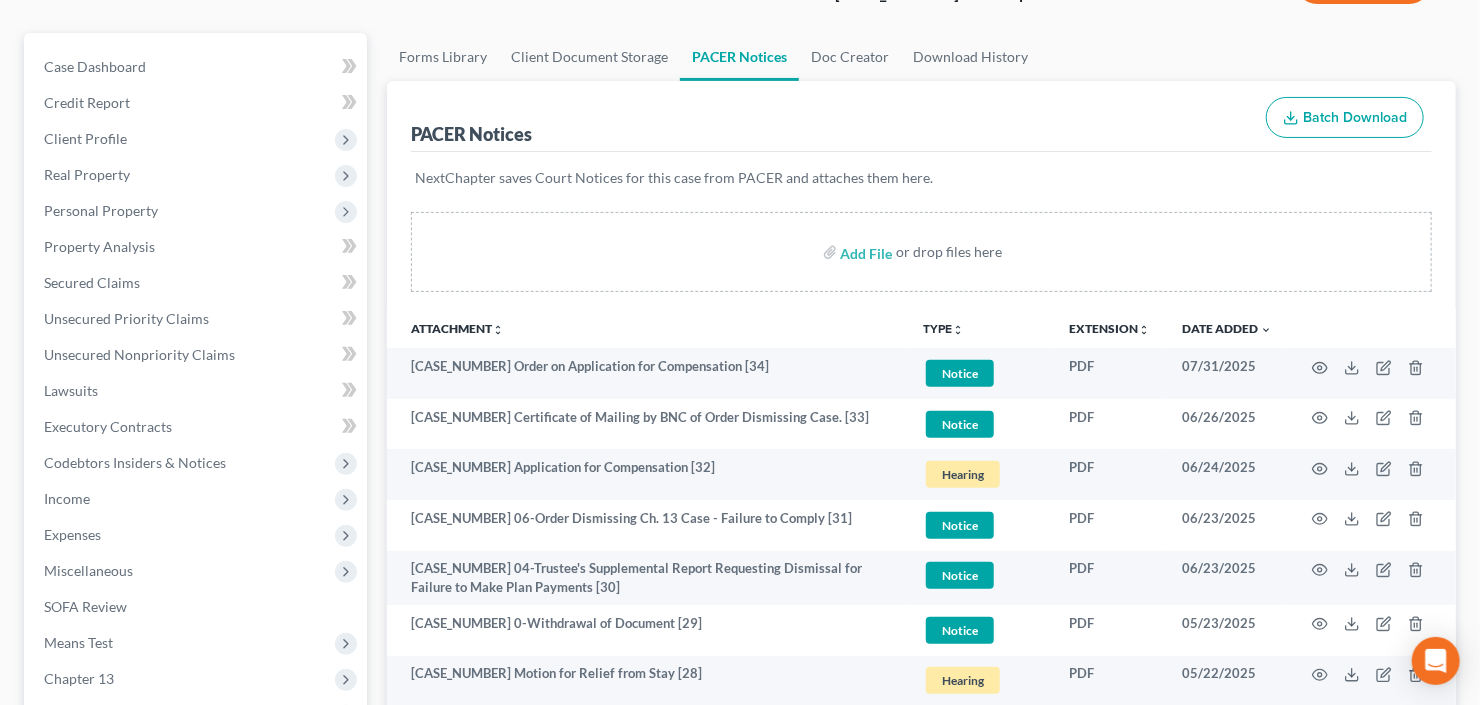 scroll, scrollTop: 160, scrollLeft: 0, axis: vertical 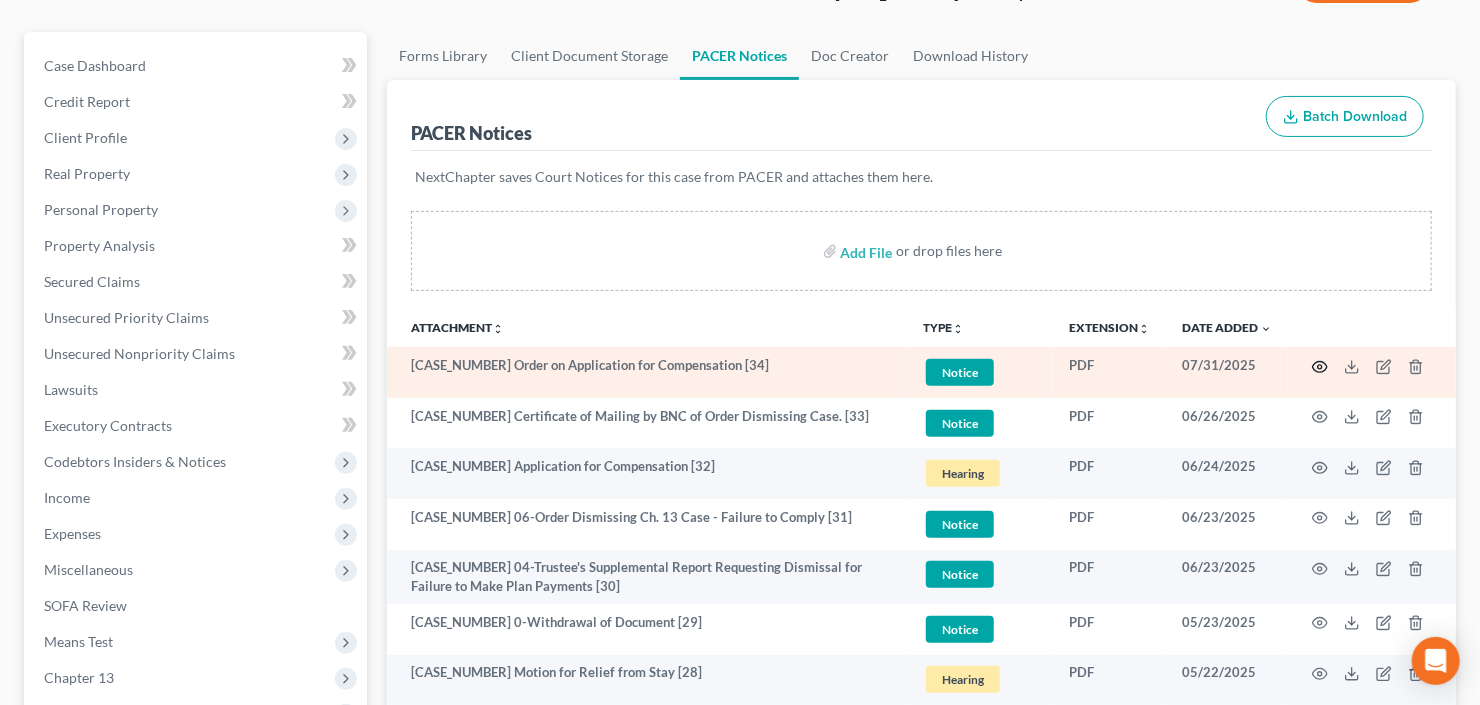 click 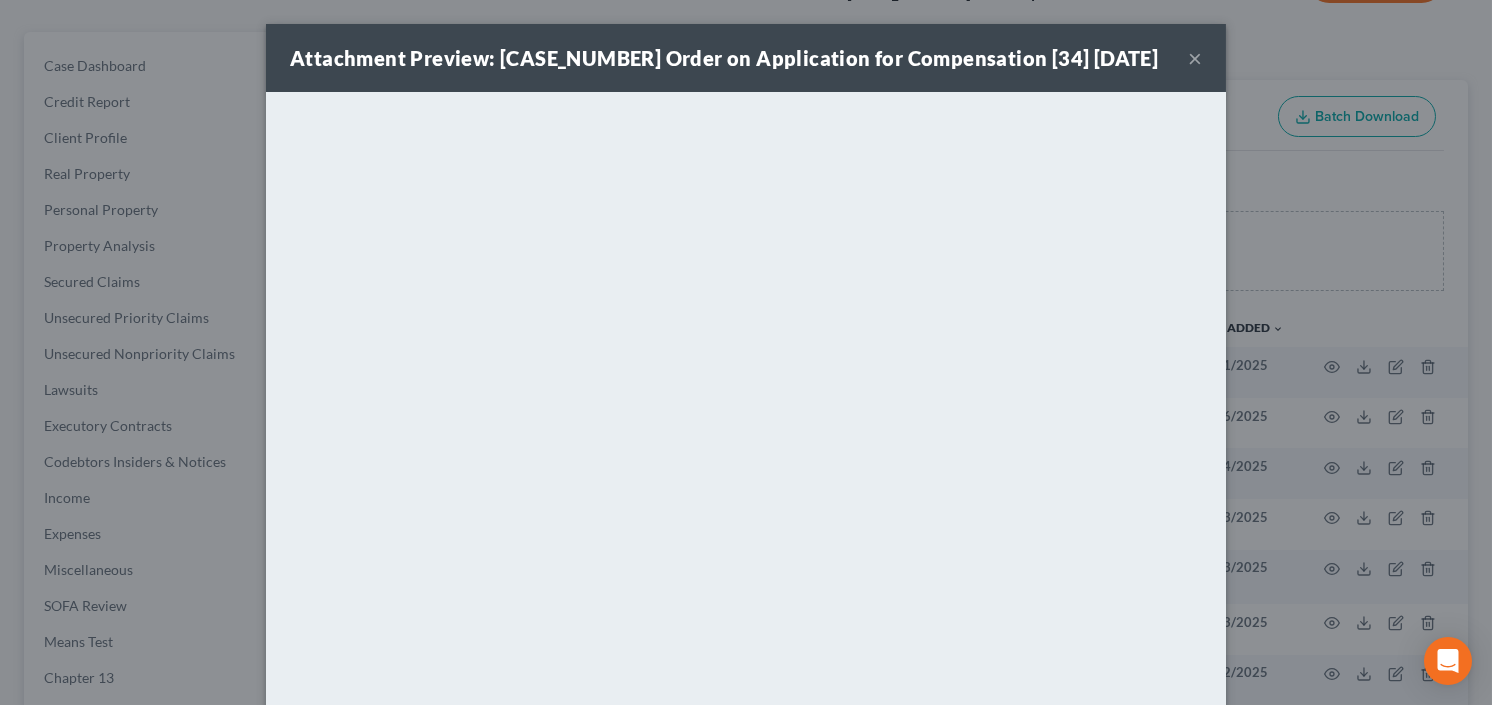 click on "×" at bounding box center [1195, 58] 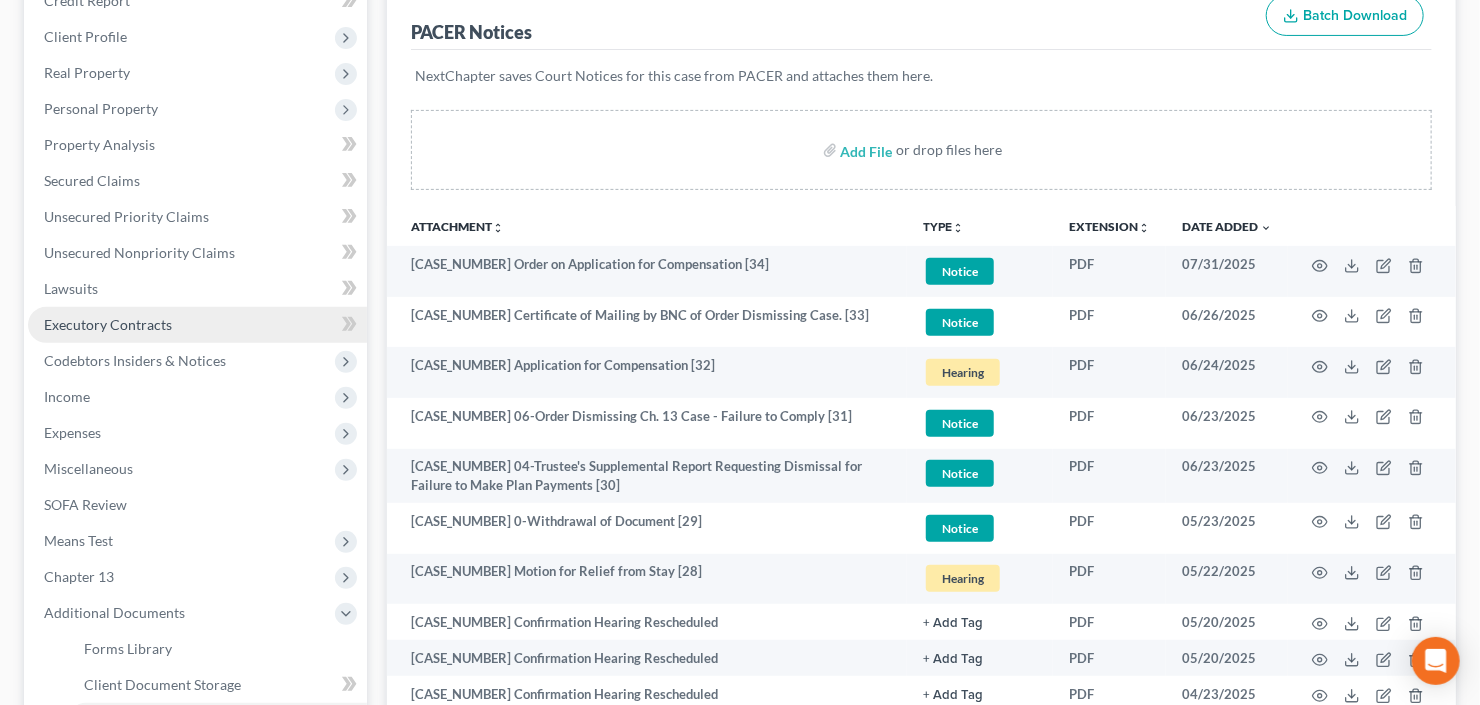 scroll, scrollTop: 320, scrollLeft: 0, axis: vertical 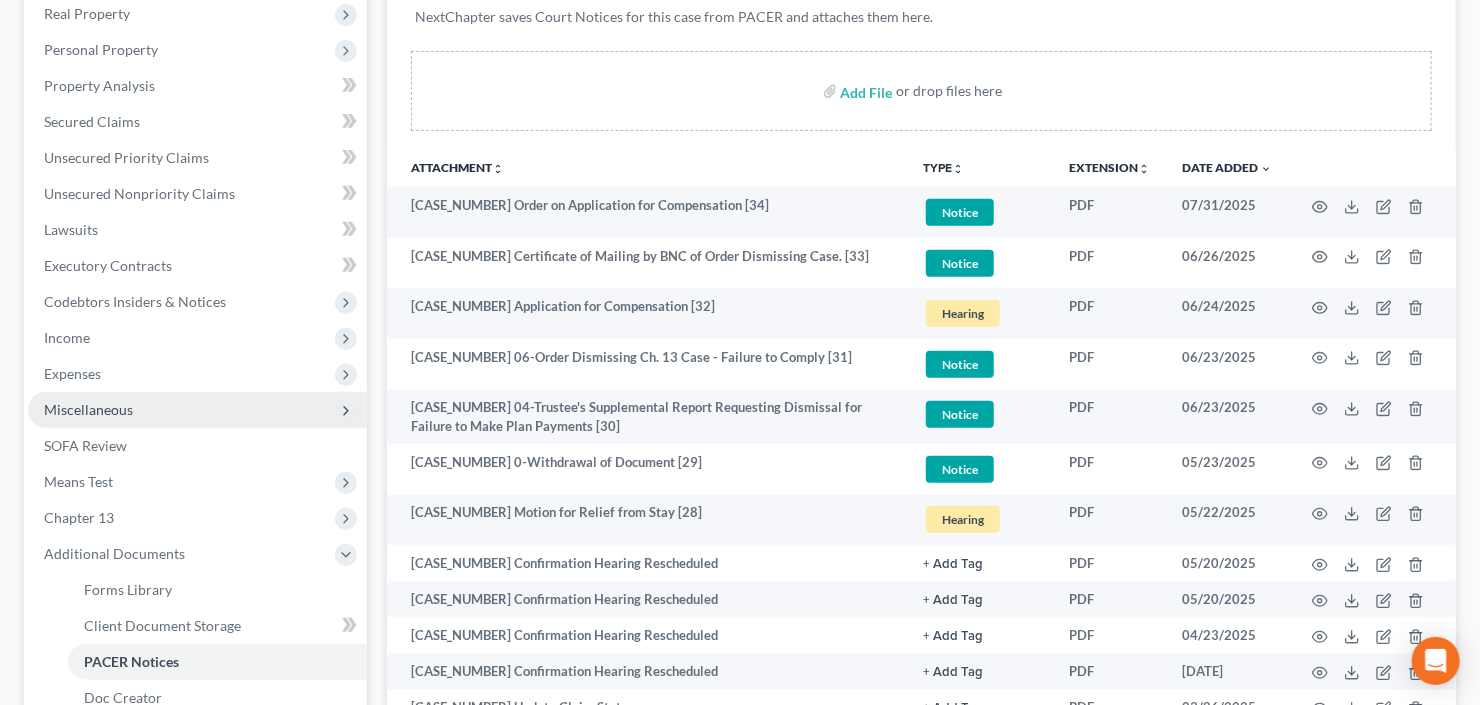 click on "Miscellaneous" at bounding box center [197, 410] 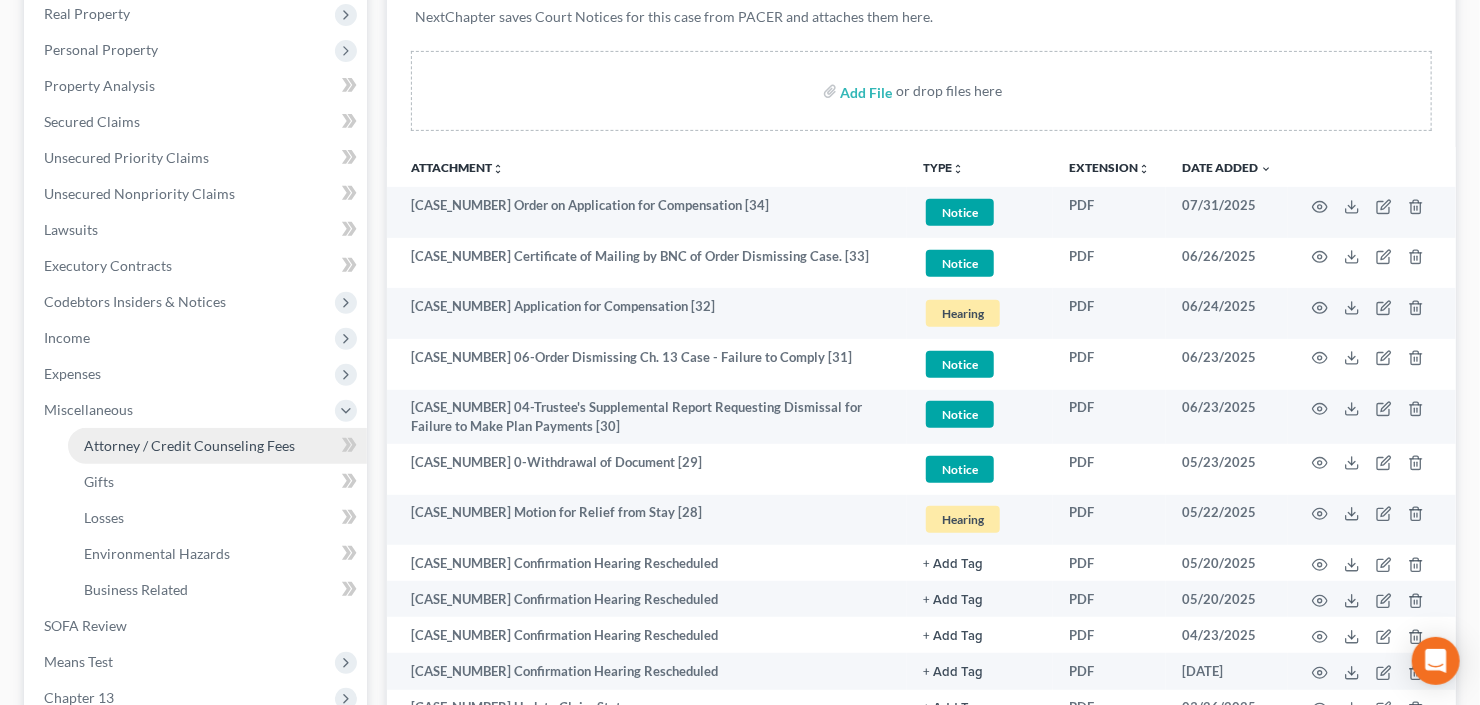 click on "Attorney / Credit Counseling Fees" at bounding box center [189, 445] 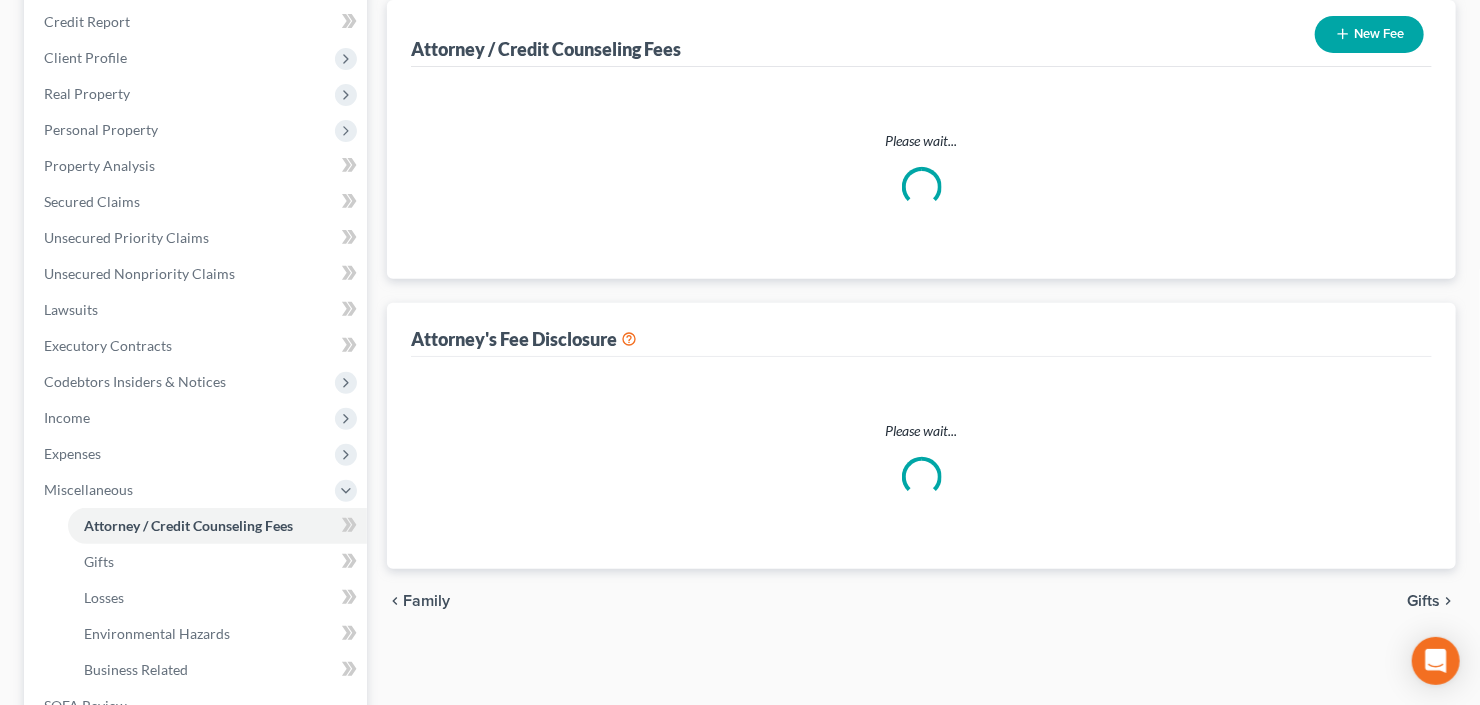 select on "2" 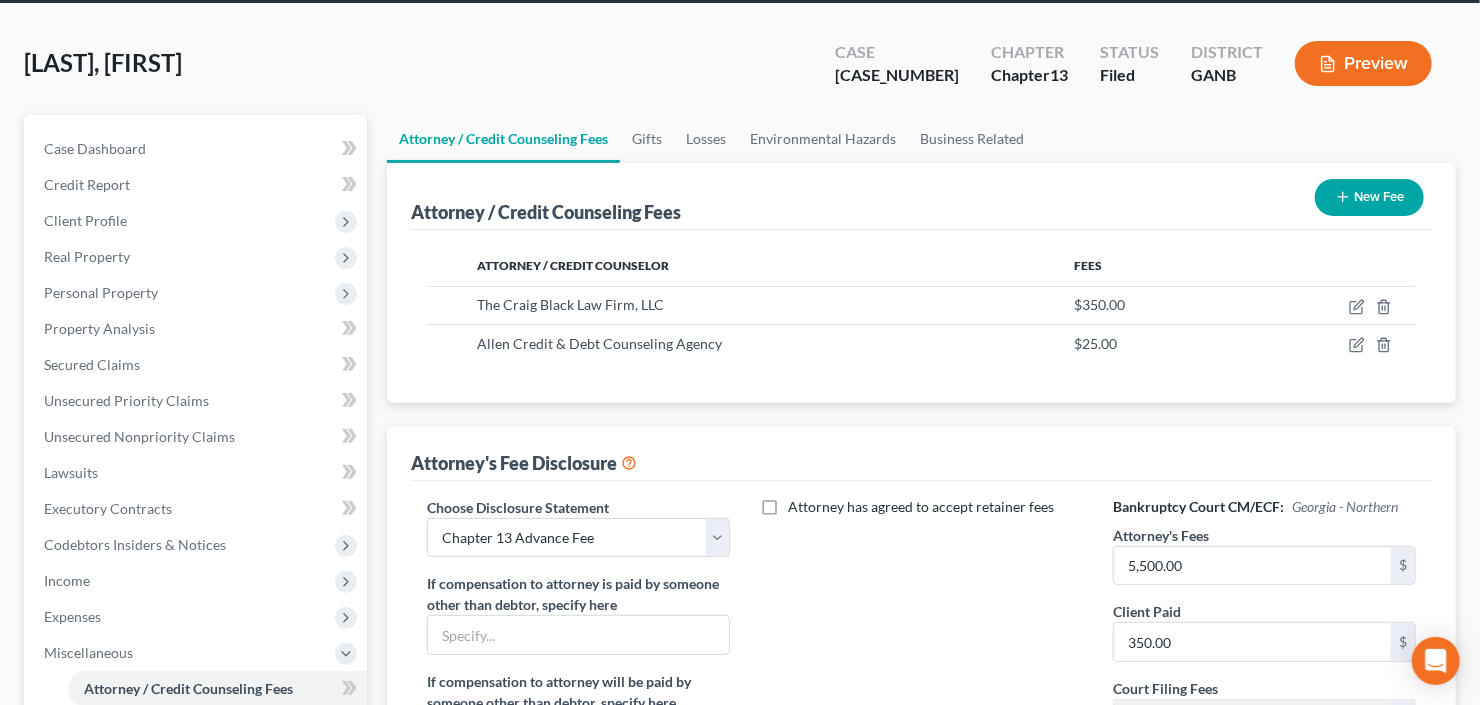 scroll, scrollTop: 160, scrollLeft: 0, axis: vertical 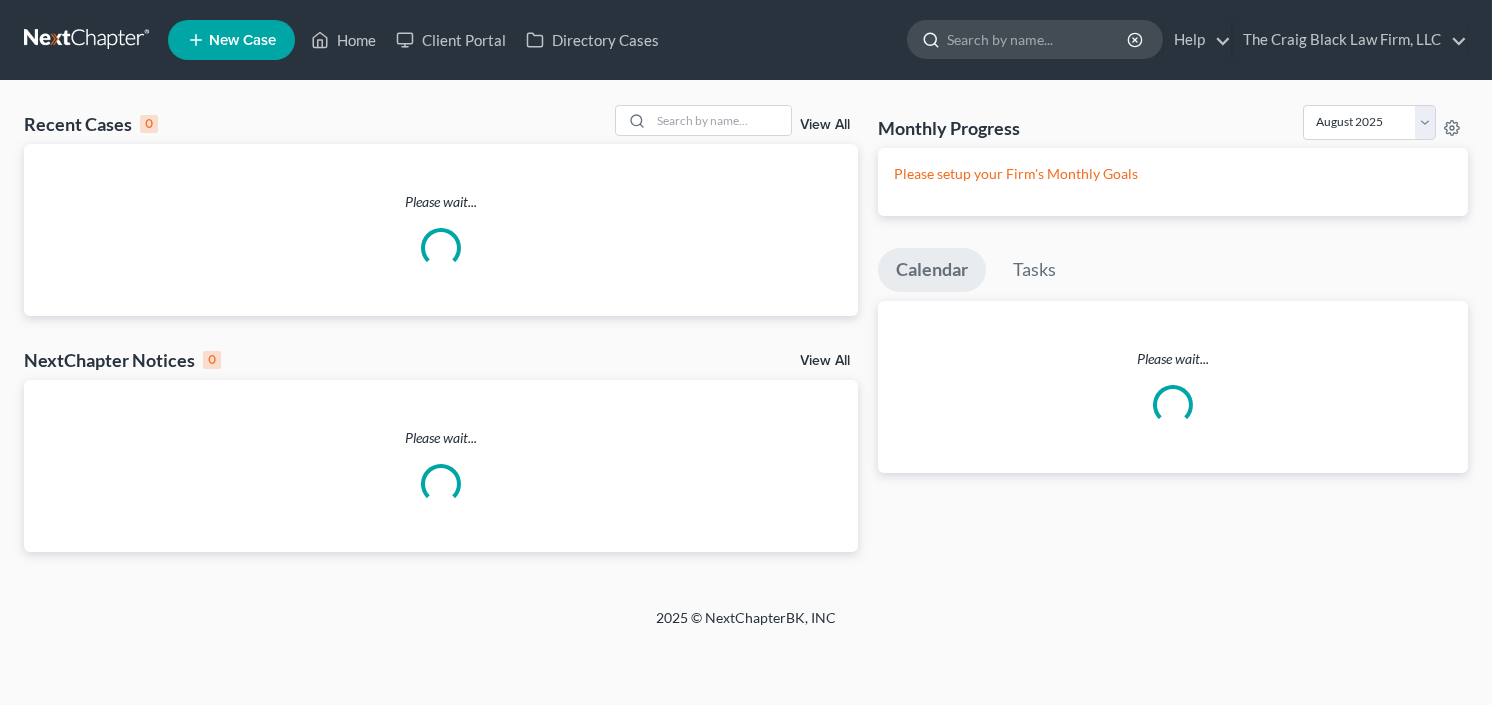 click at bounding box center (1038, 39) 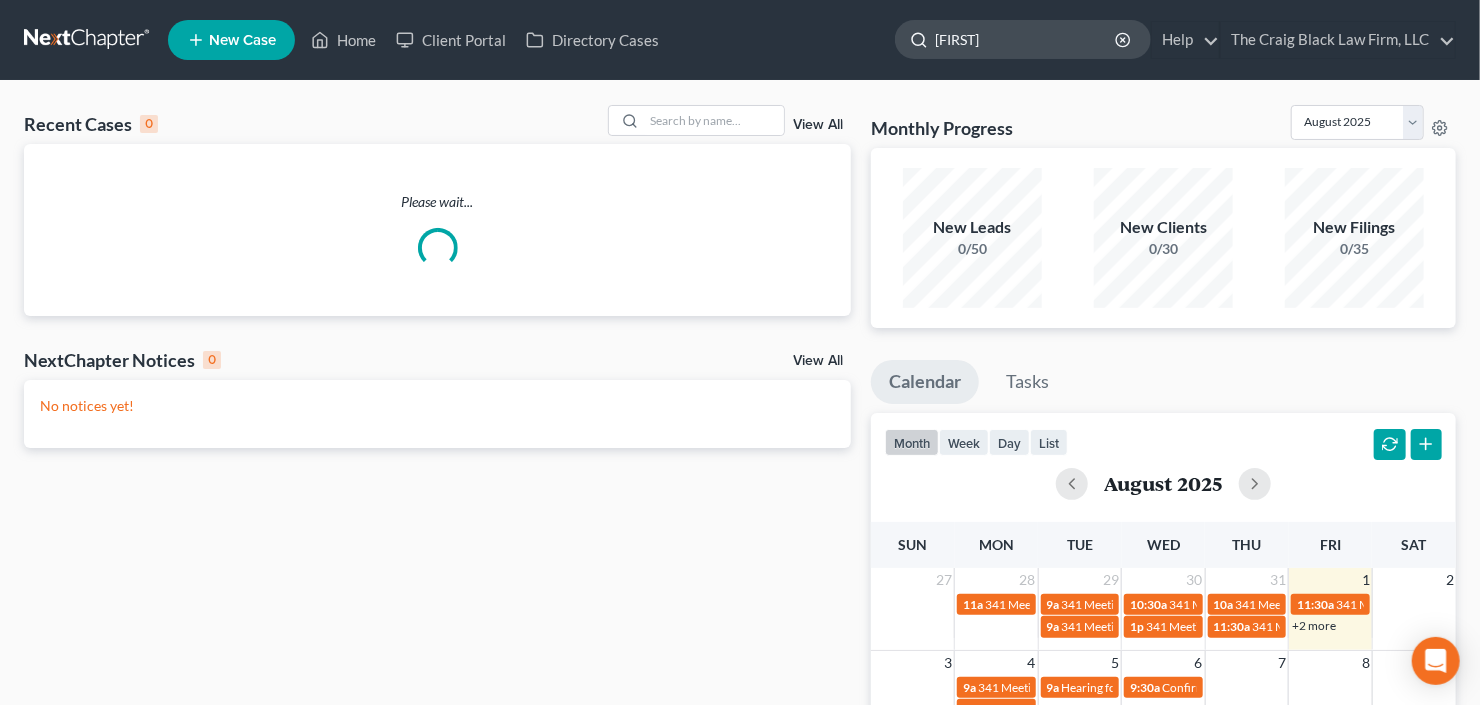 type on "[FIRST]" 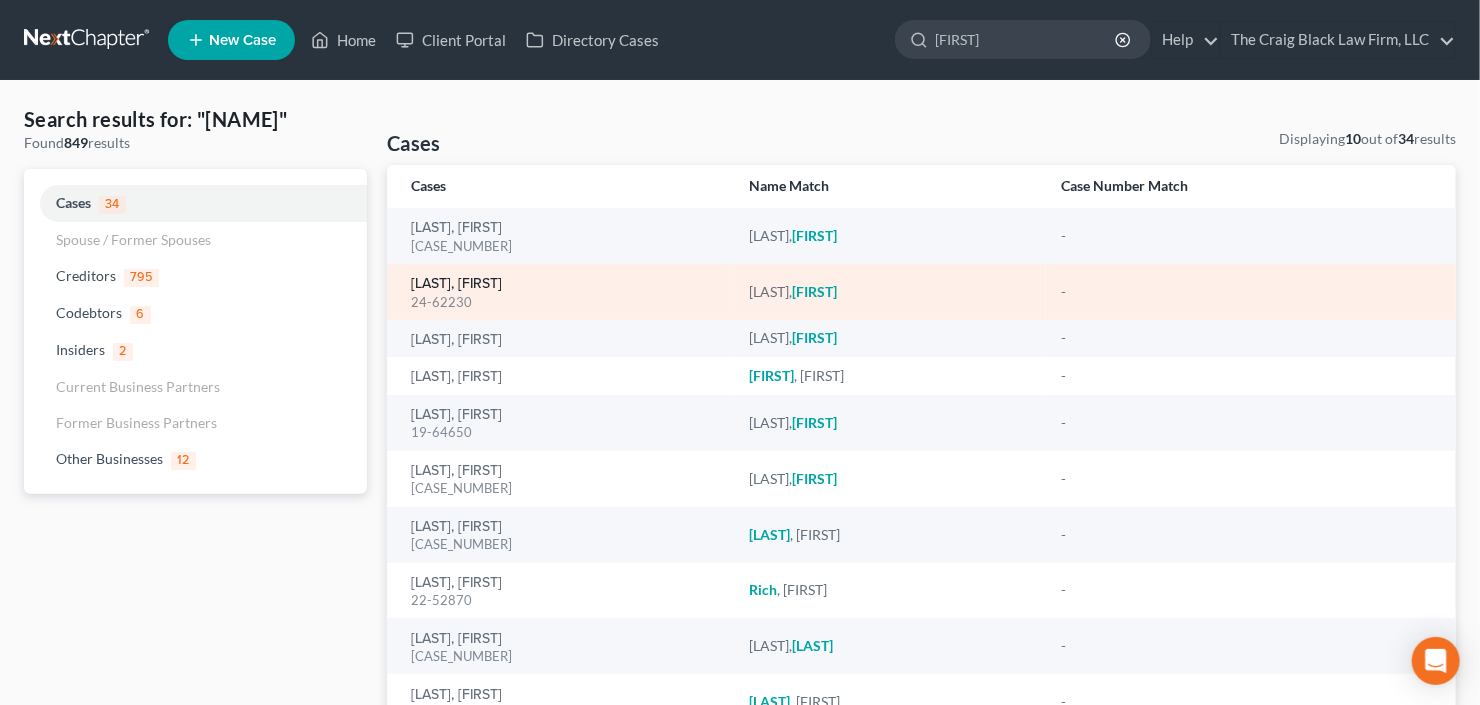 click on "[LAST], [FIRST]" at bounding box center (456, 284) 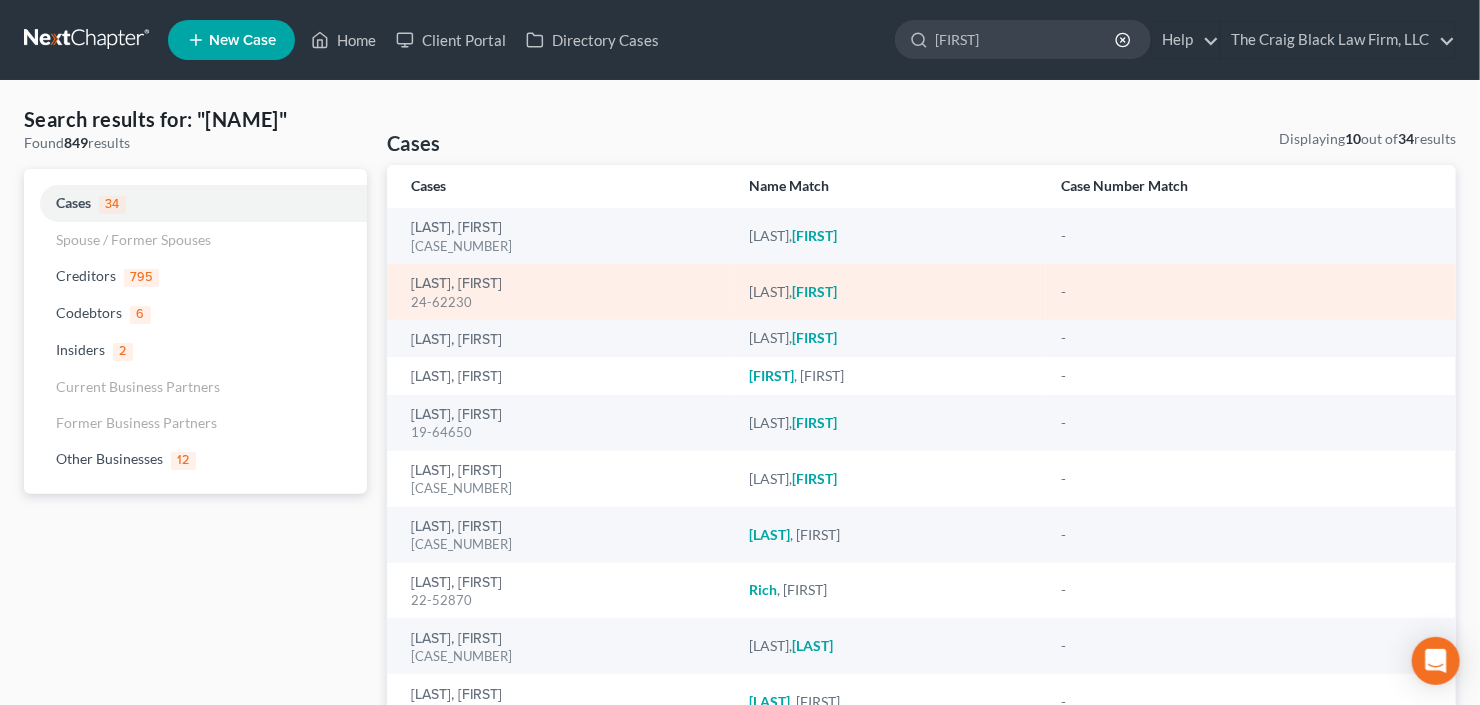 type 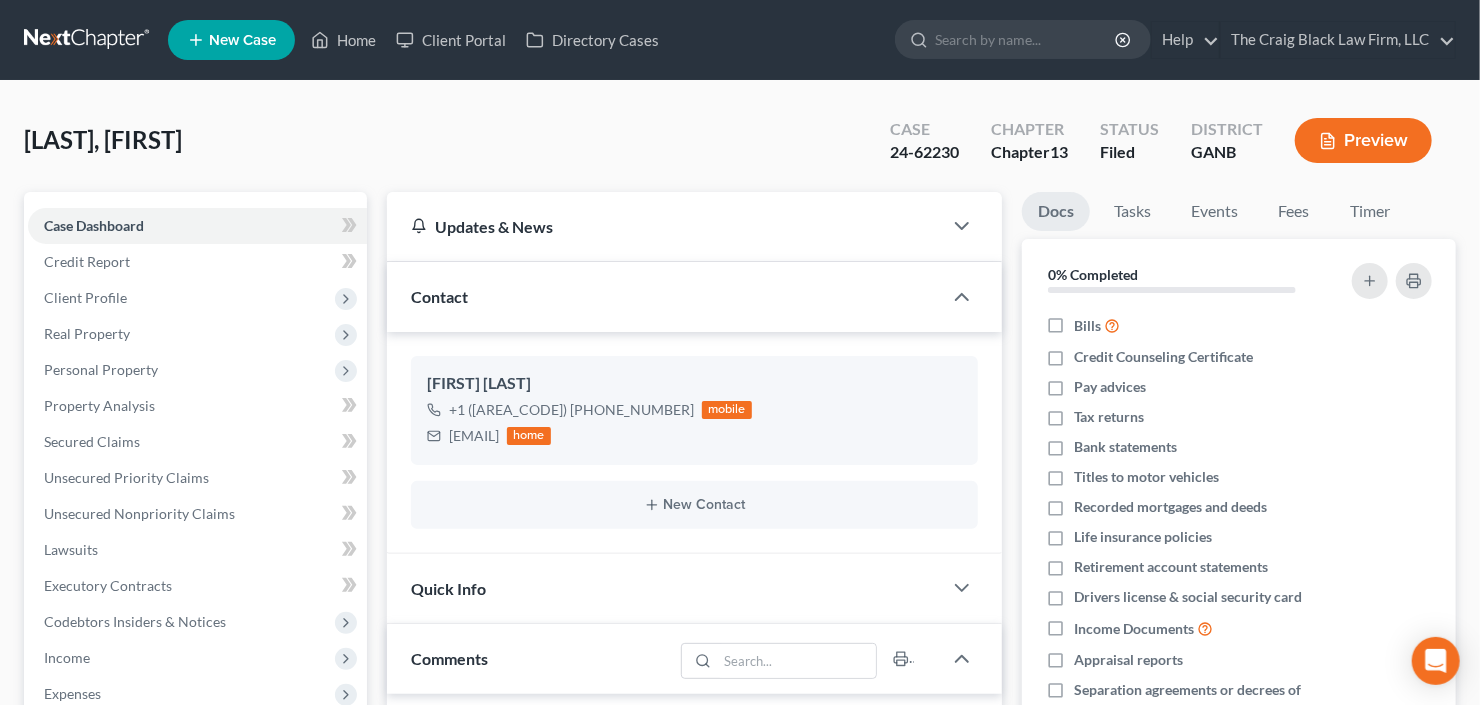 scroll, scrollTop: 608, scrollLeft: 0, axis: vertical 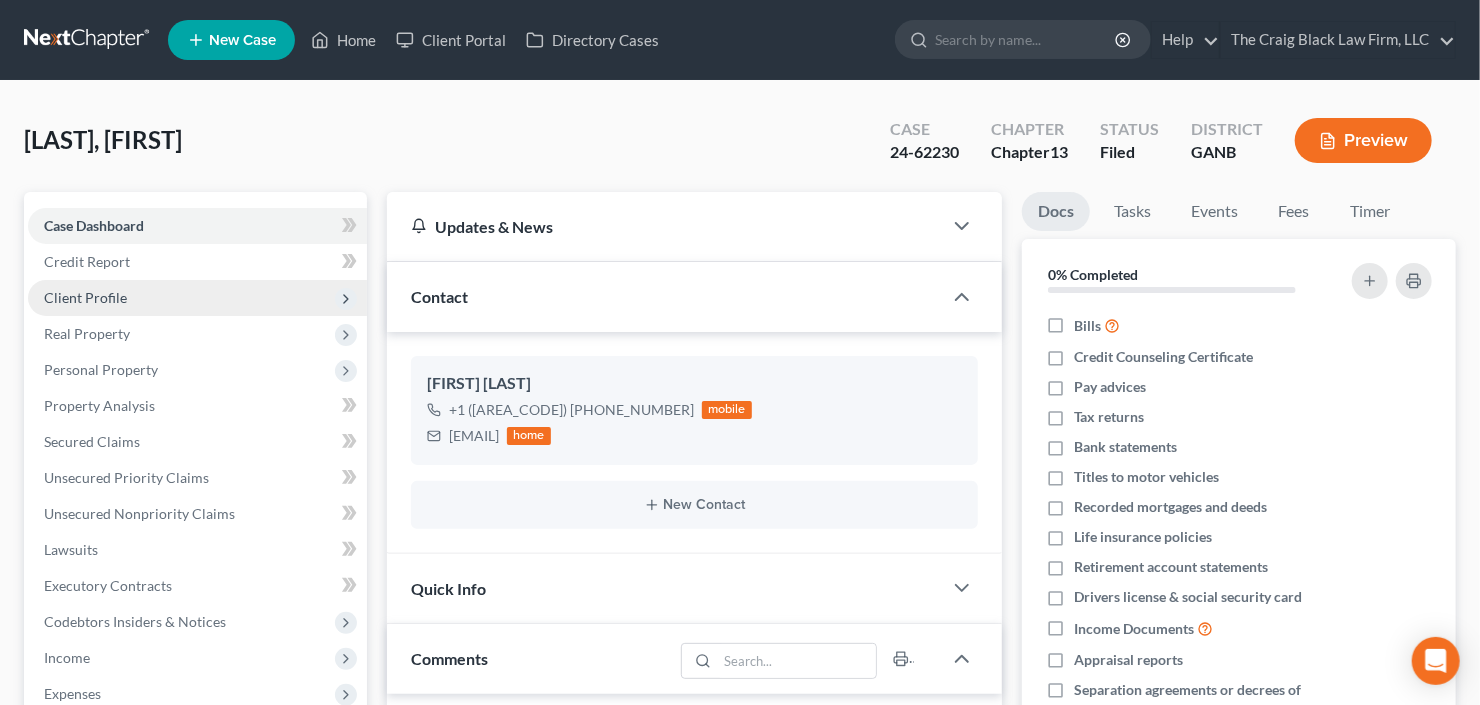 click on "Client Profile" at bounding box center [85, 297] 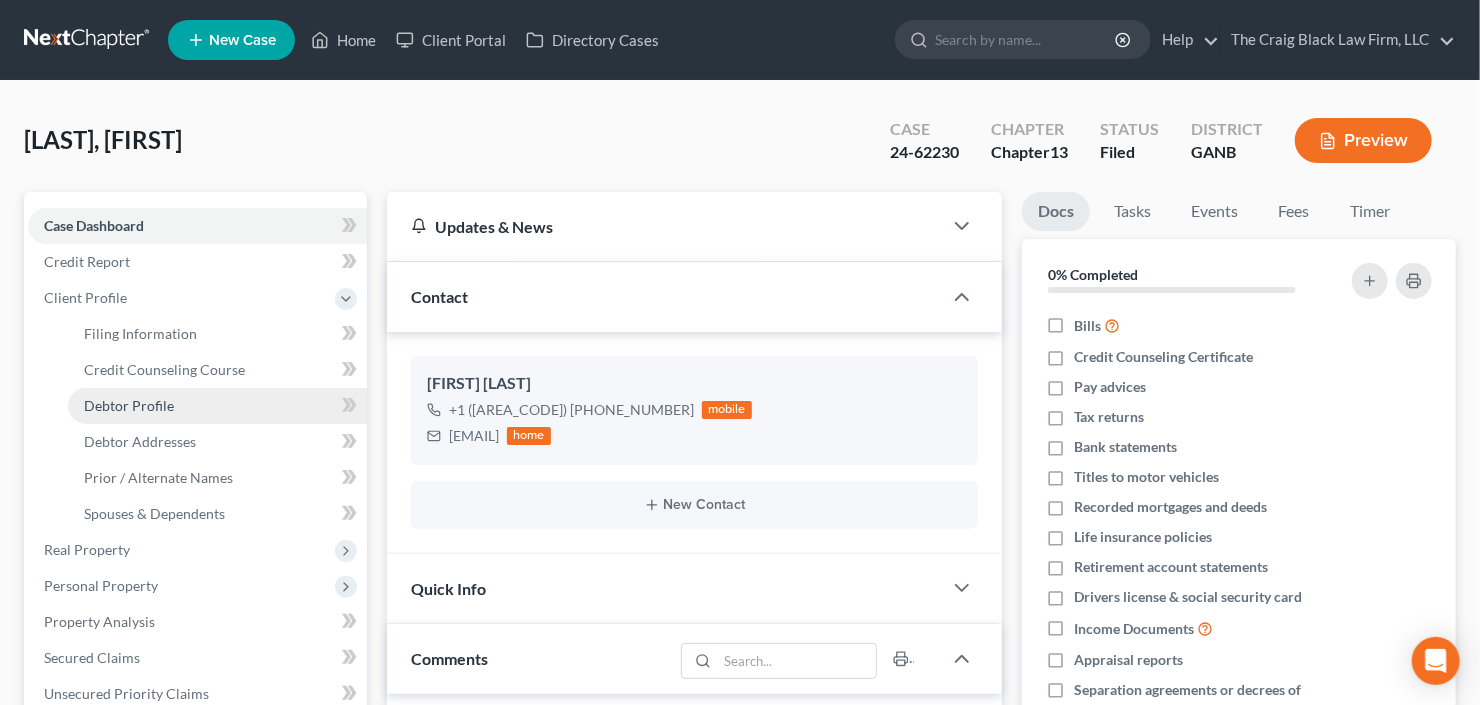 click on "Debtor Profile" at bounding box center (217, 406) 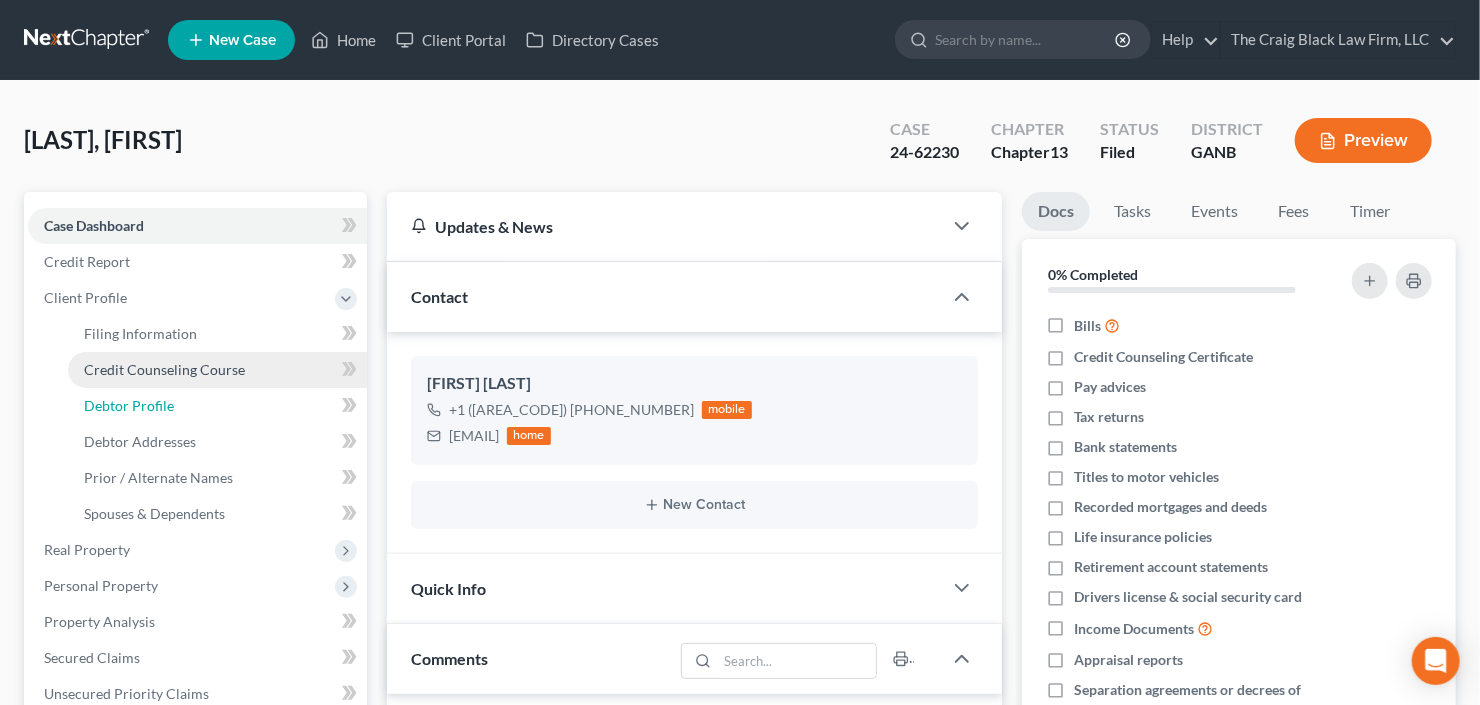 select on "1" 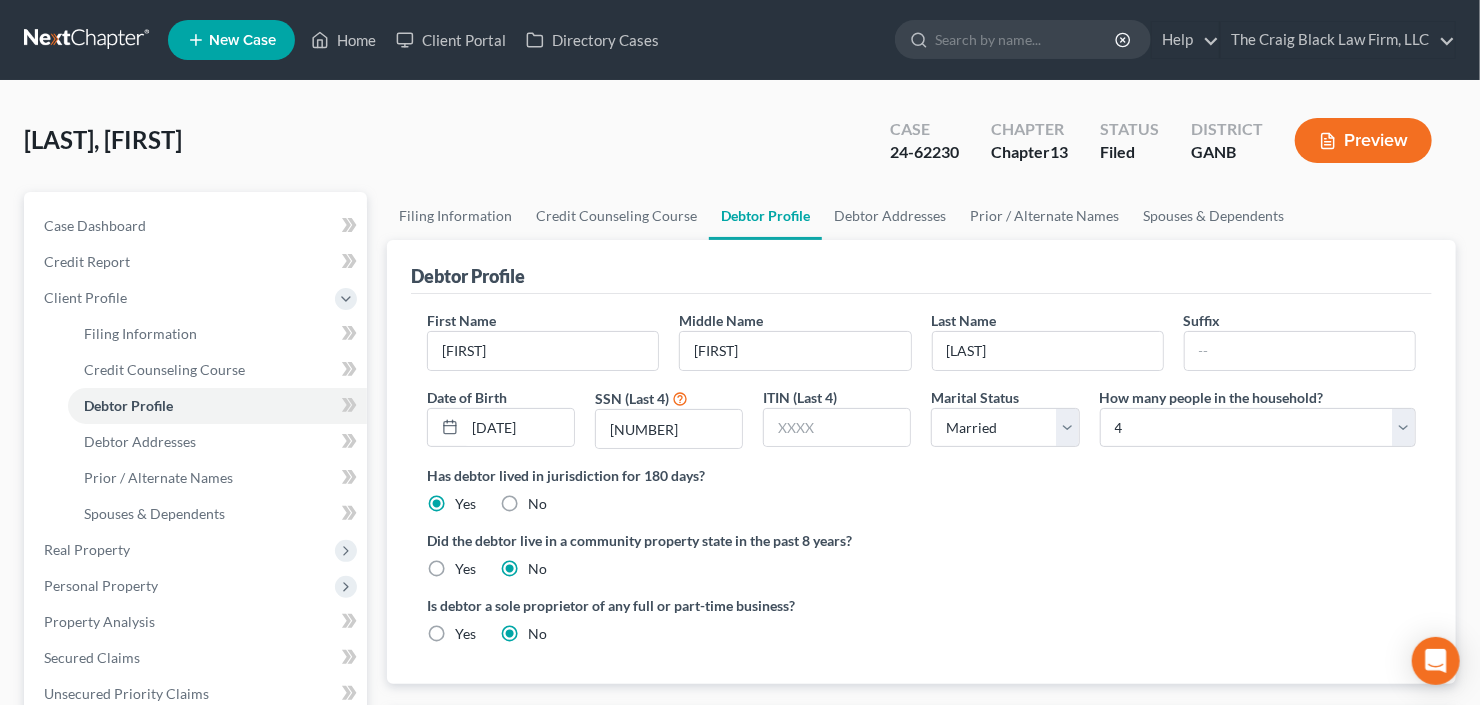 radio on "true" 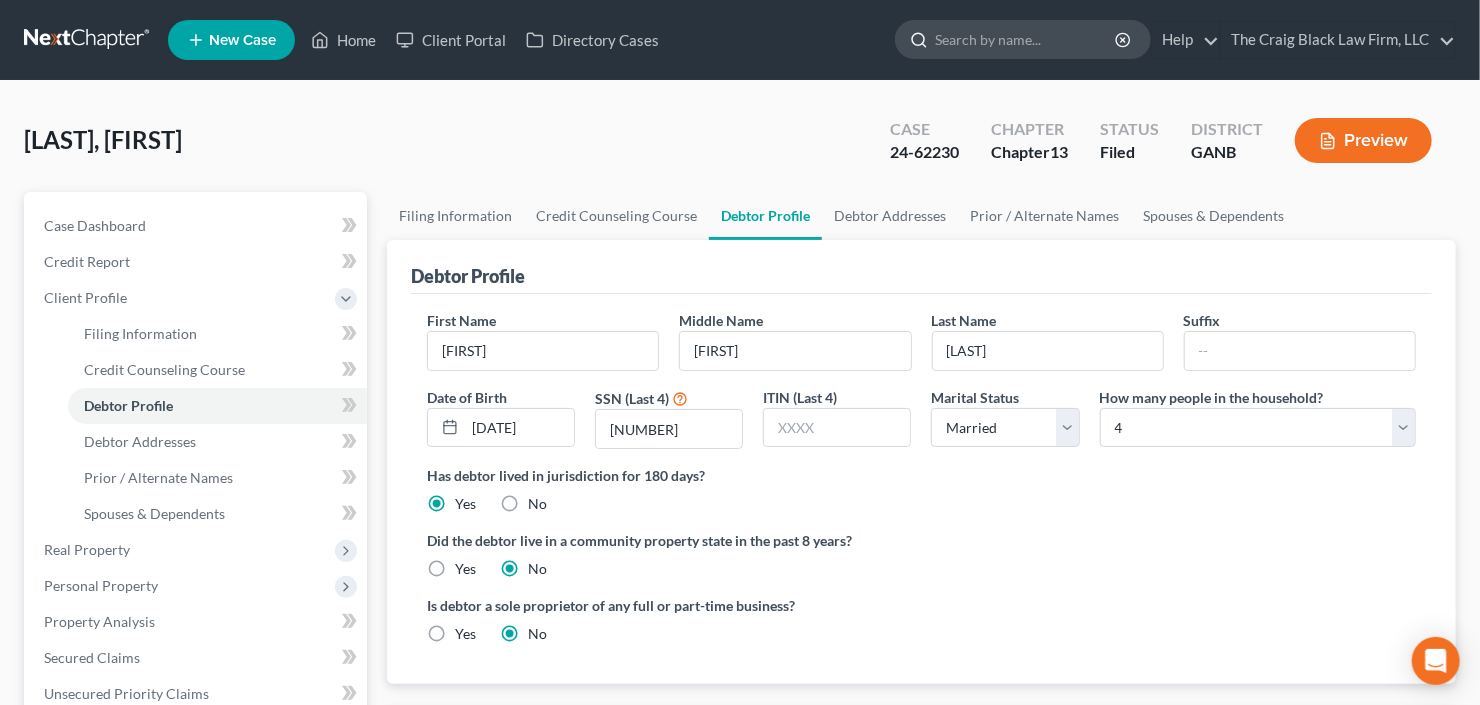 click at bounding box center [1026, 39] 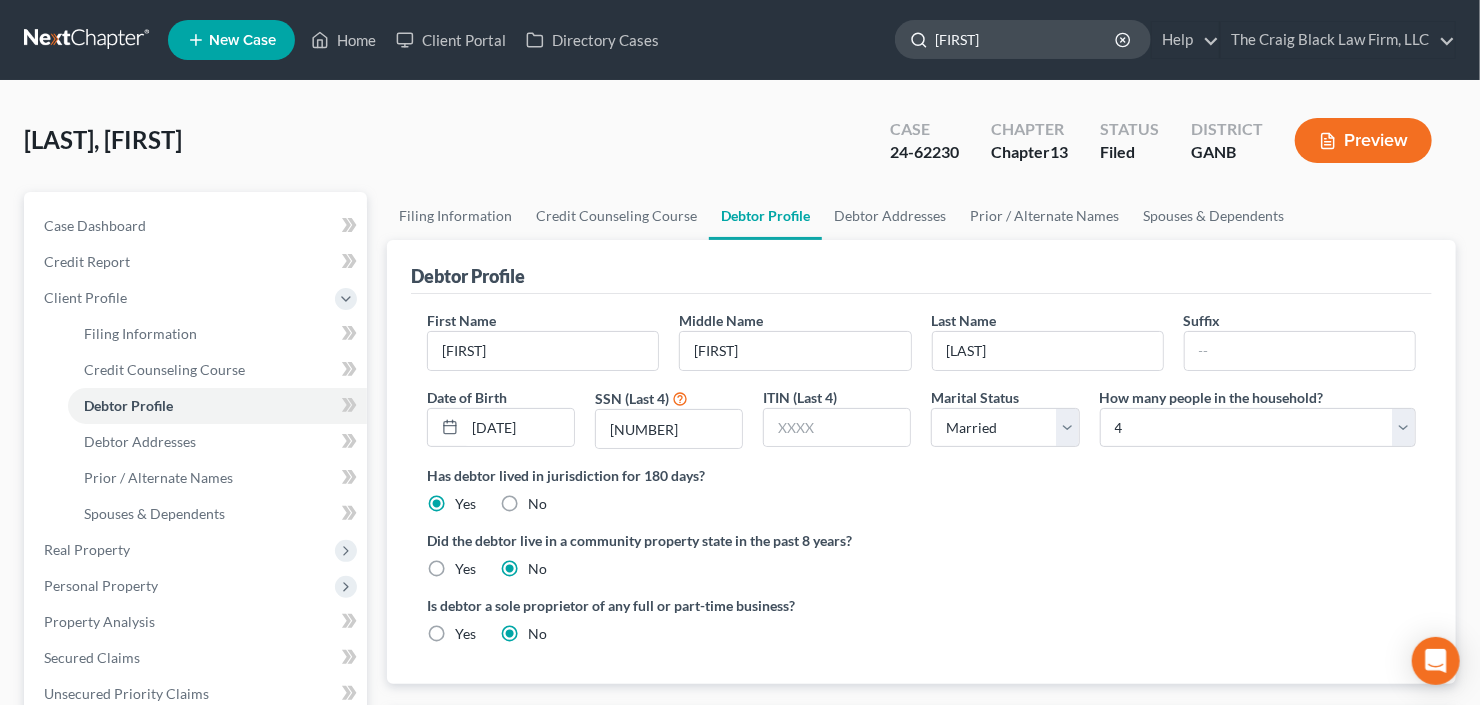 type on "[FIRST]" 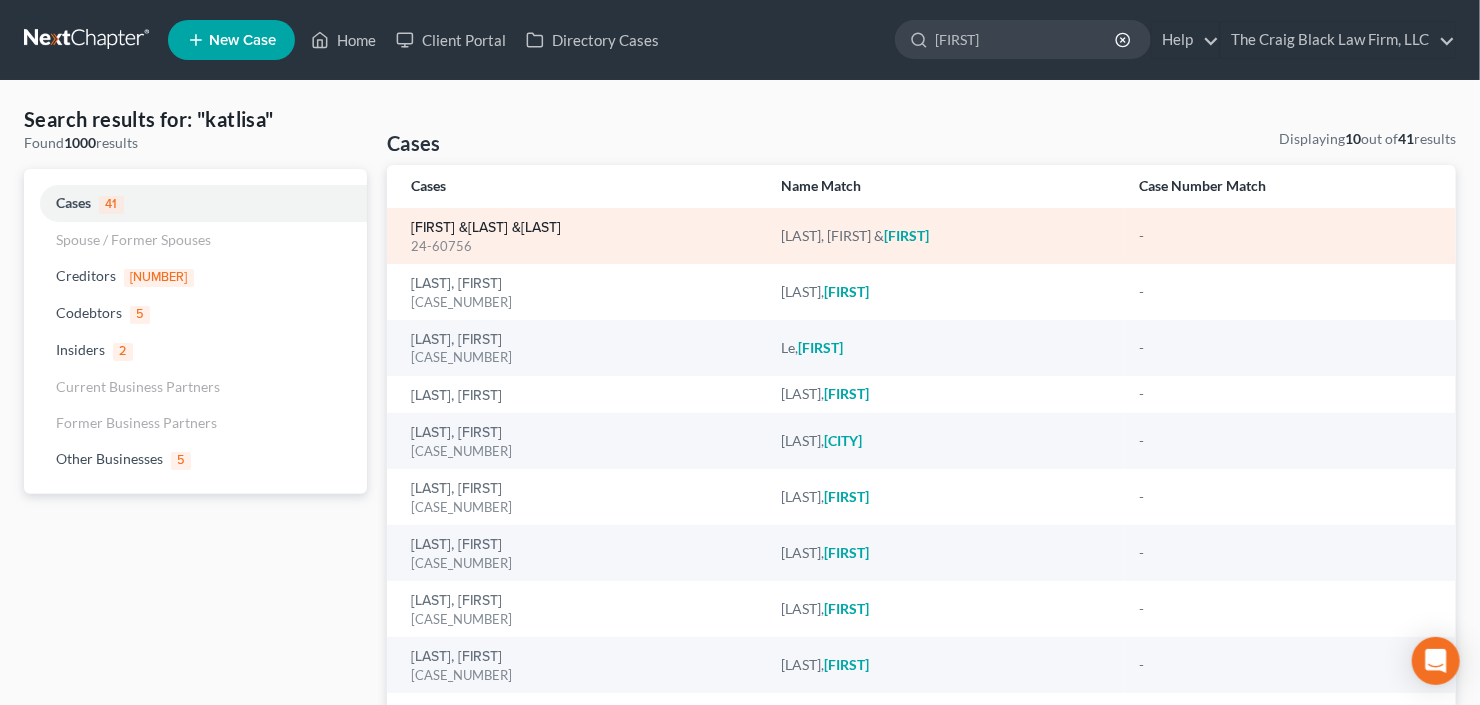 click on "[FIRST] &[LAST] &[LAST]" at bounding box center (486, 228) 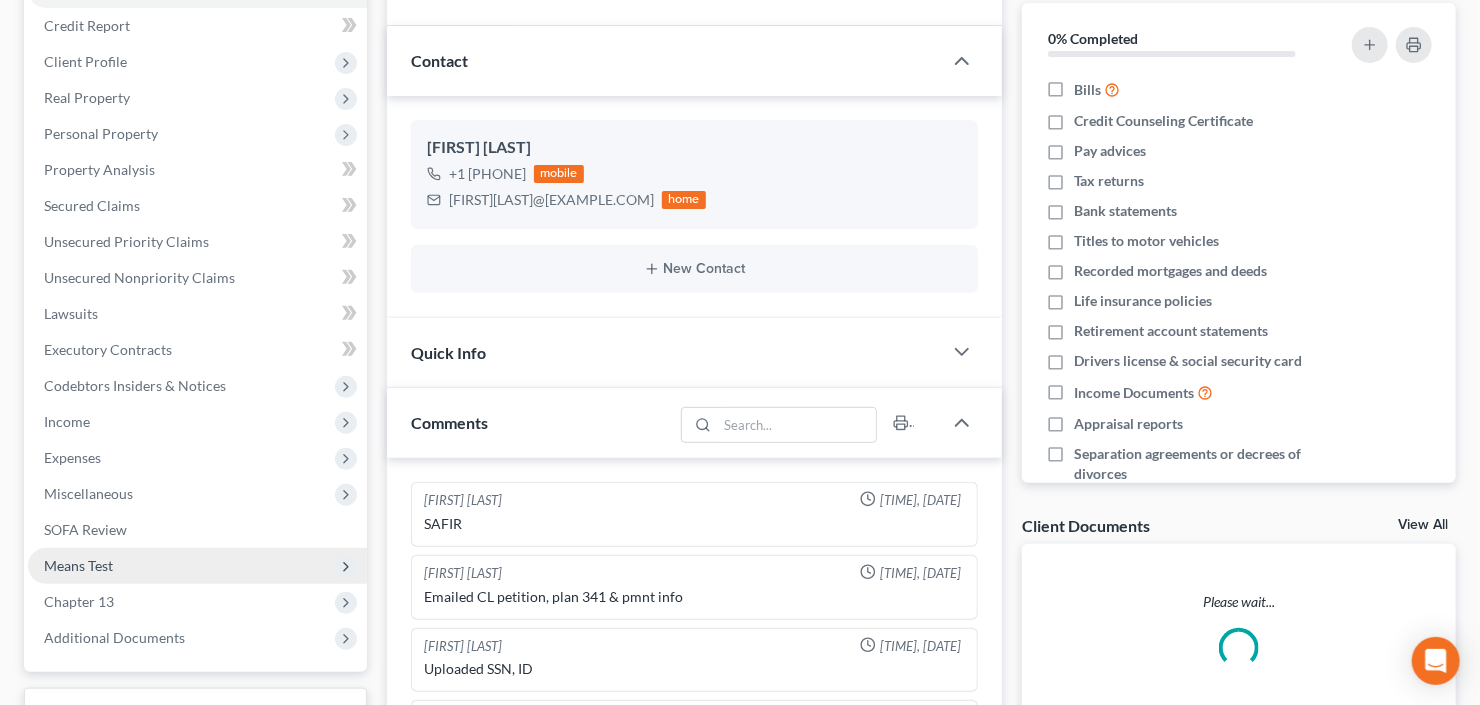scroll, scrollTop: 390, scrollLeft: 0, axis: vertical 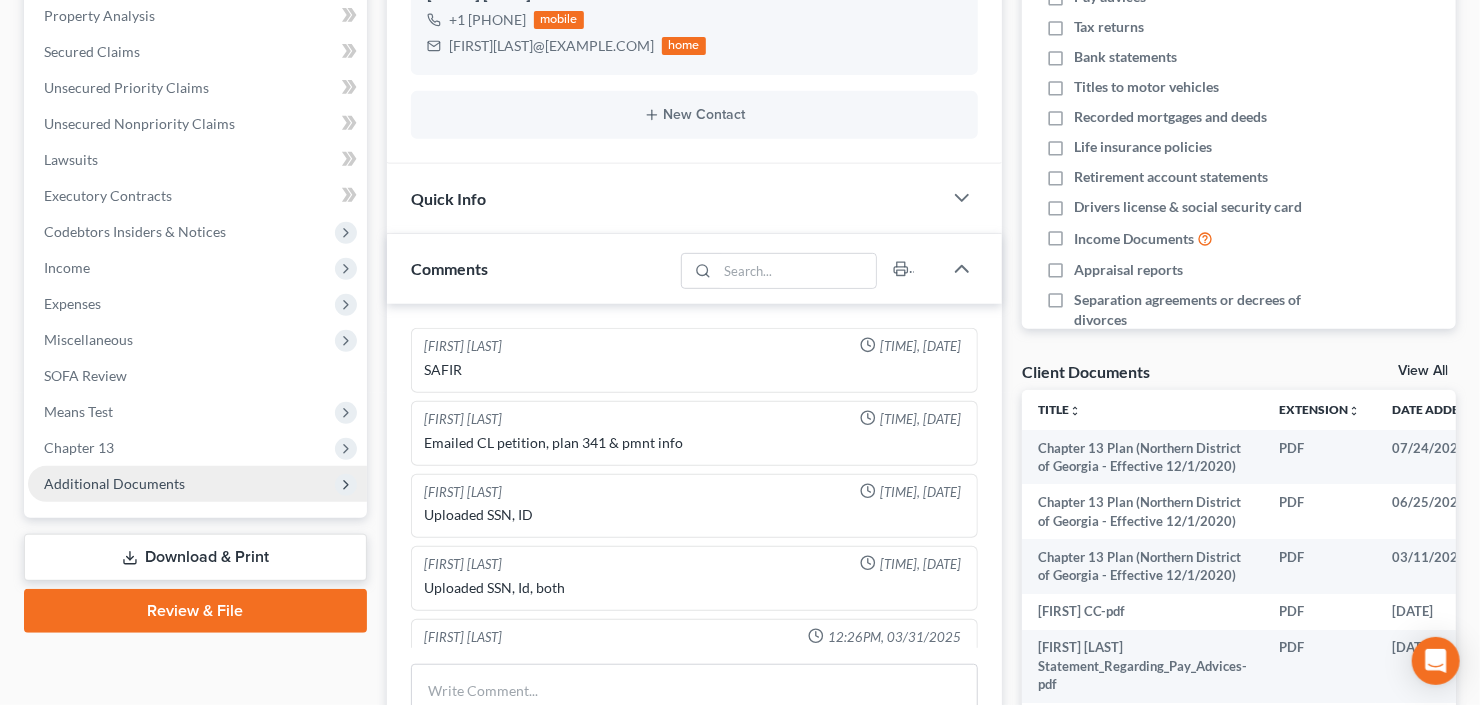 click on "Additional Documents" at bounding box center (114, 483) 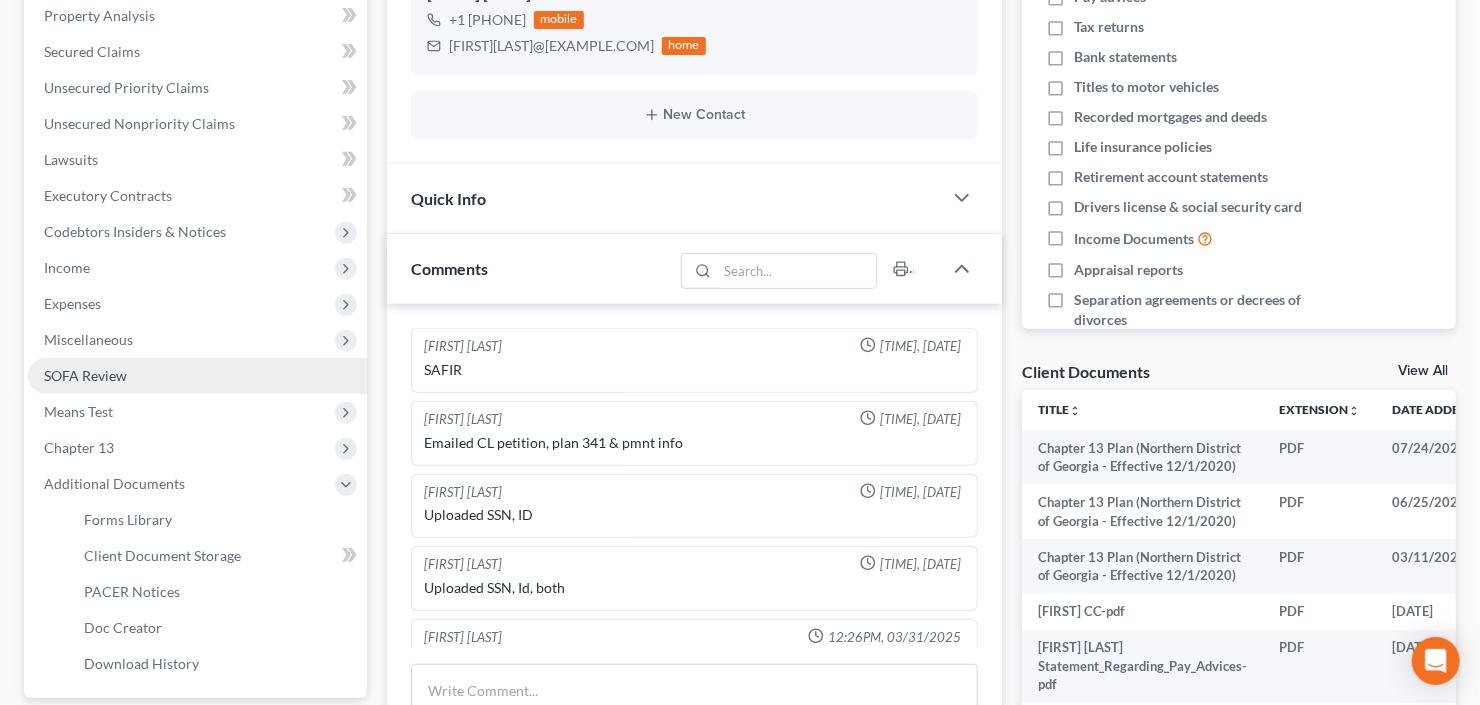 scroll, scrollTop: 32, scrollLeft: 0, axis: vertical 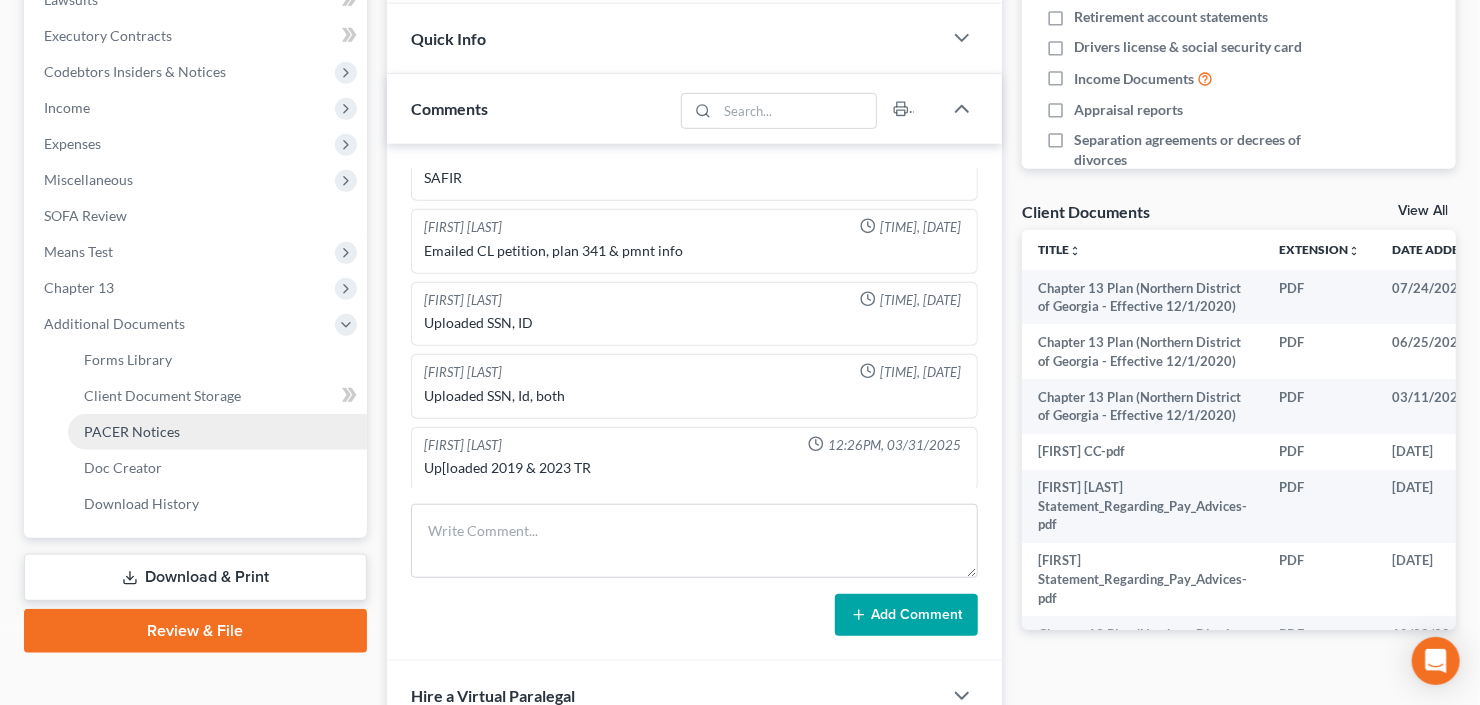 click on "PACER Notices" at bounding box center (132, 431) 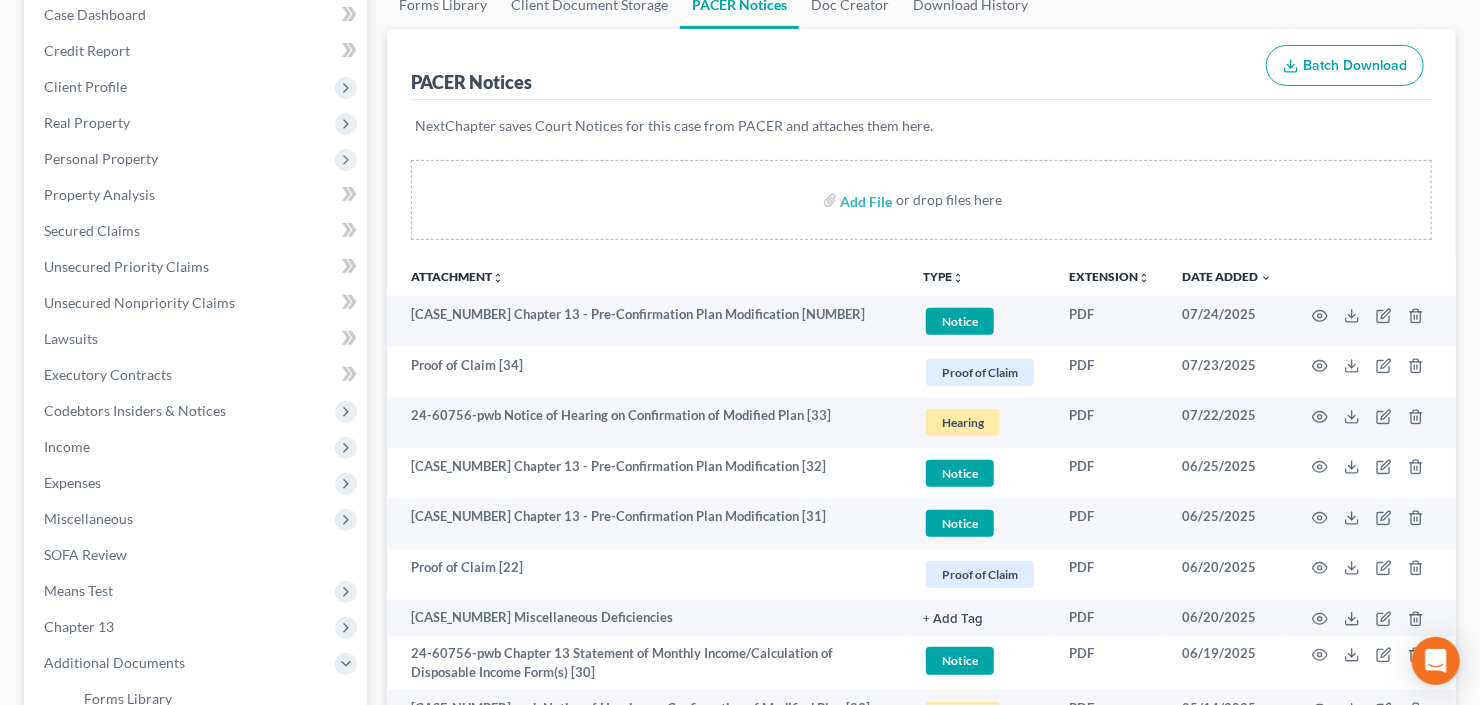 scroll, scrollTop: 240, scrollLeft: 0, axis: vertical 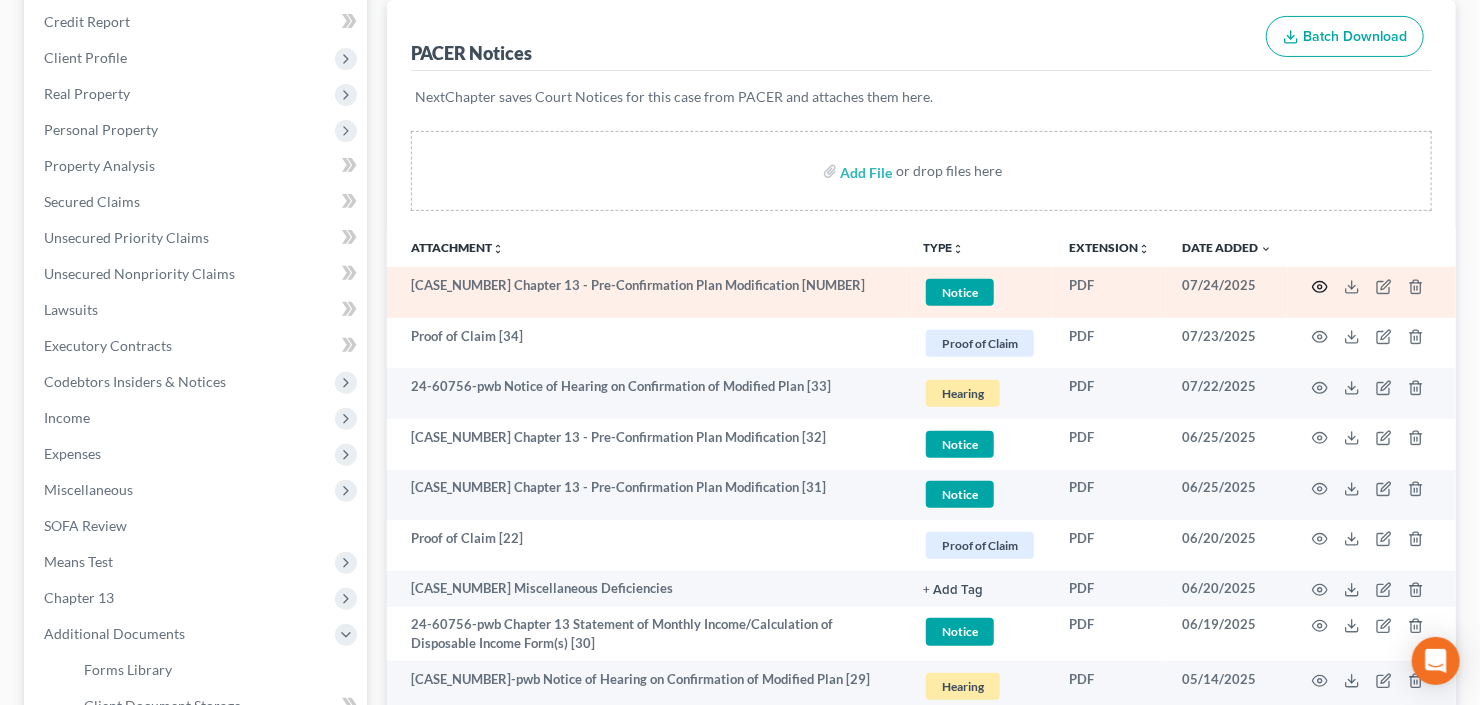 click 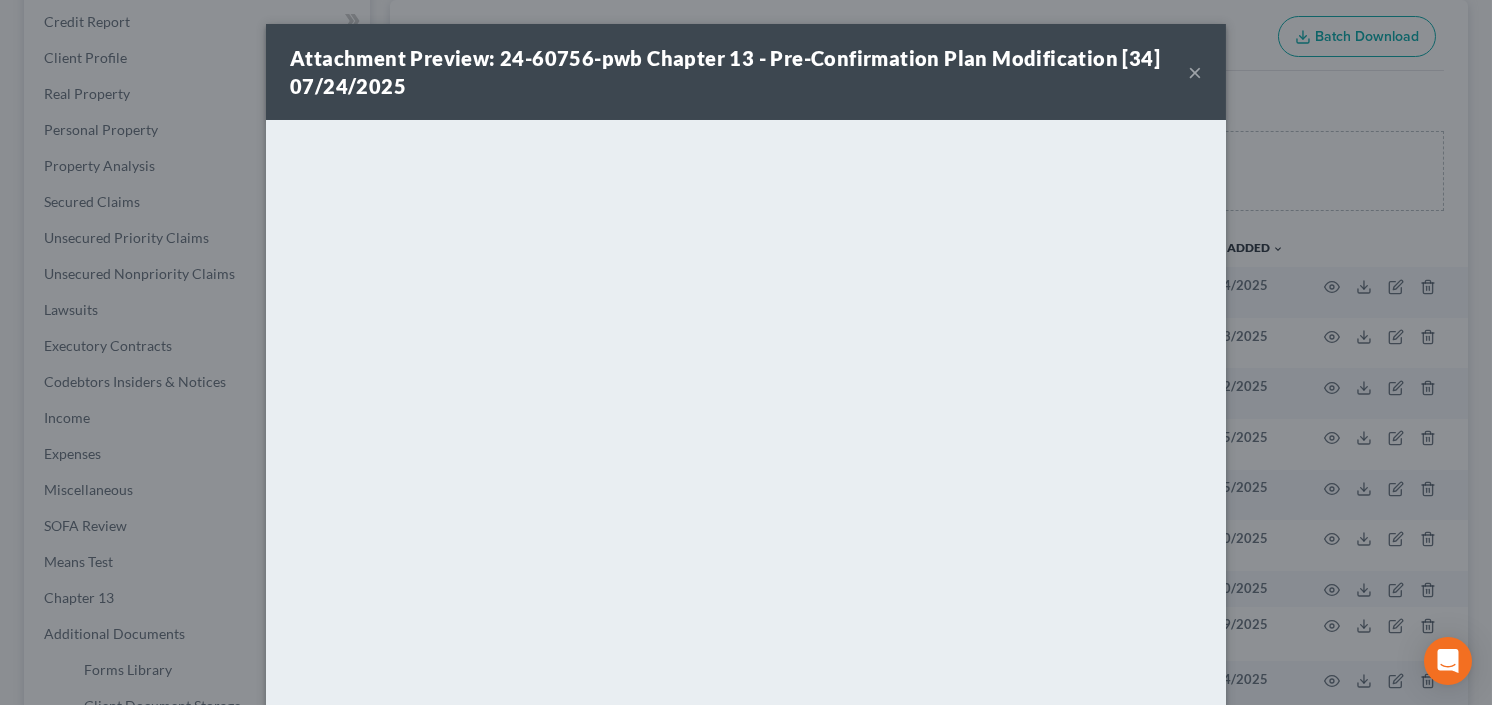 click on "×" at bounding box center [1195, 72] 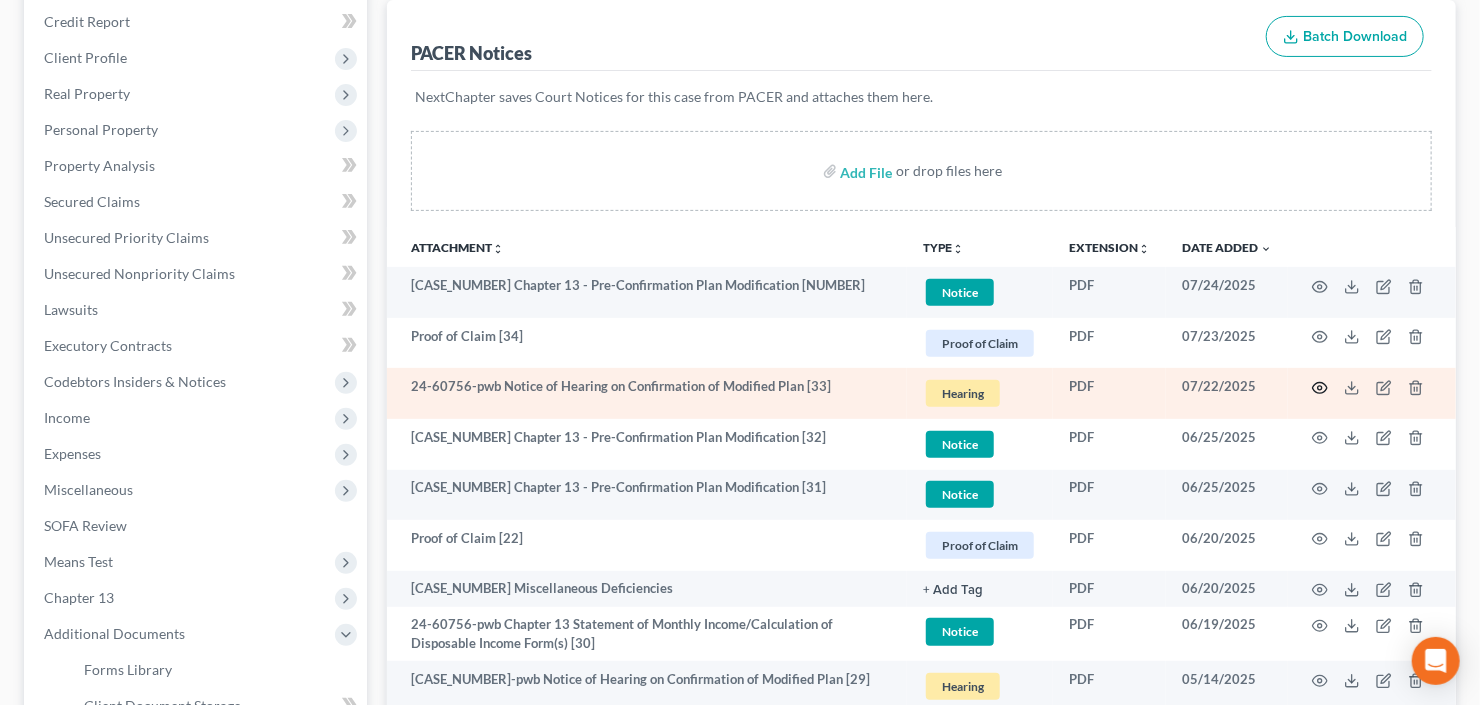 click 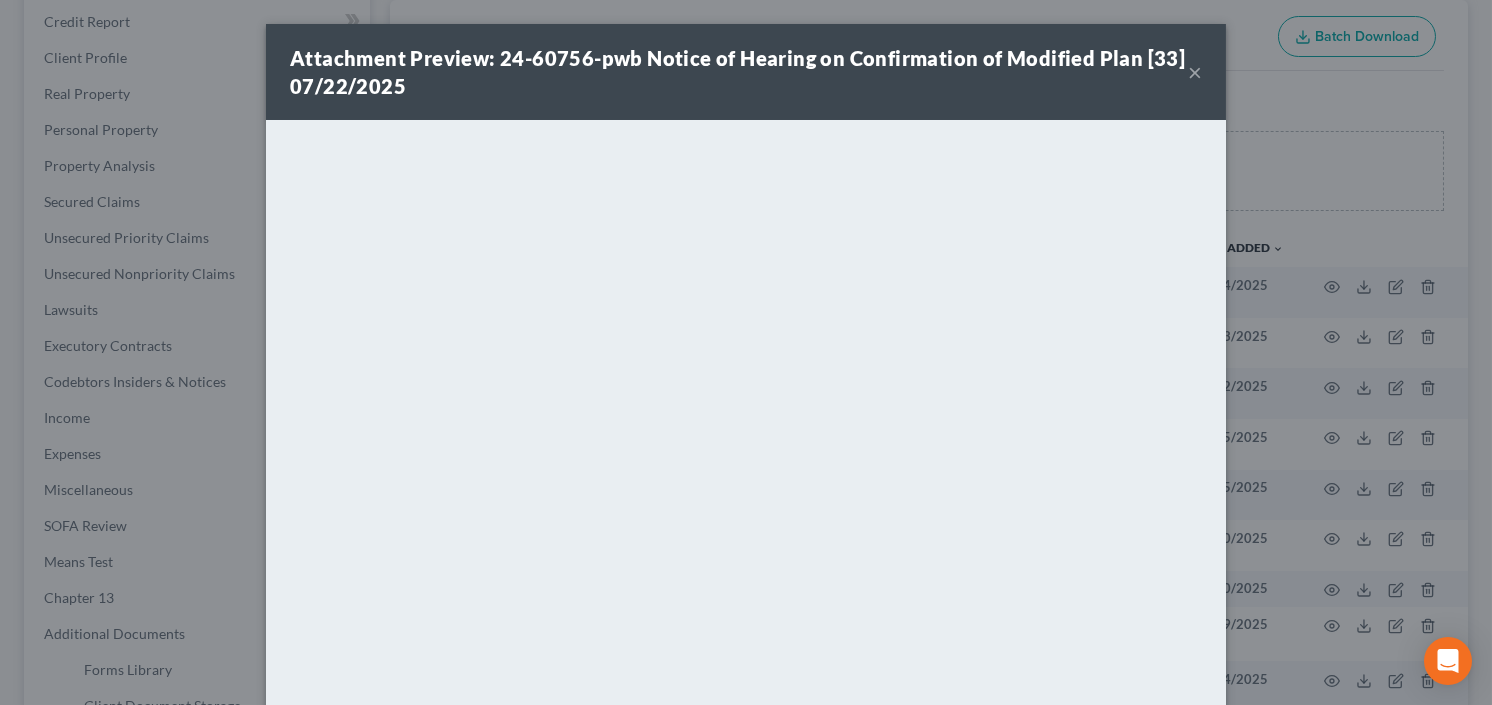 drag, startPoint x: 1186, startPoint y: 70, endPoint x: 1180, endPoint y: 81, distance: 12.529964 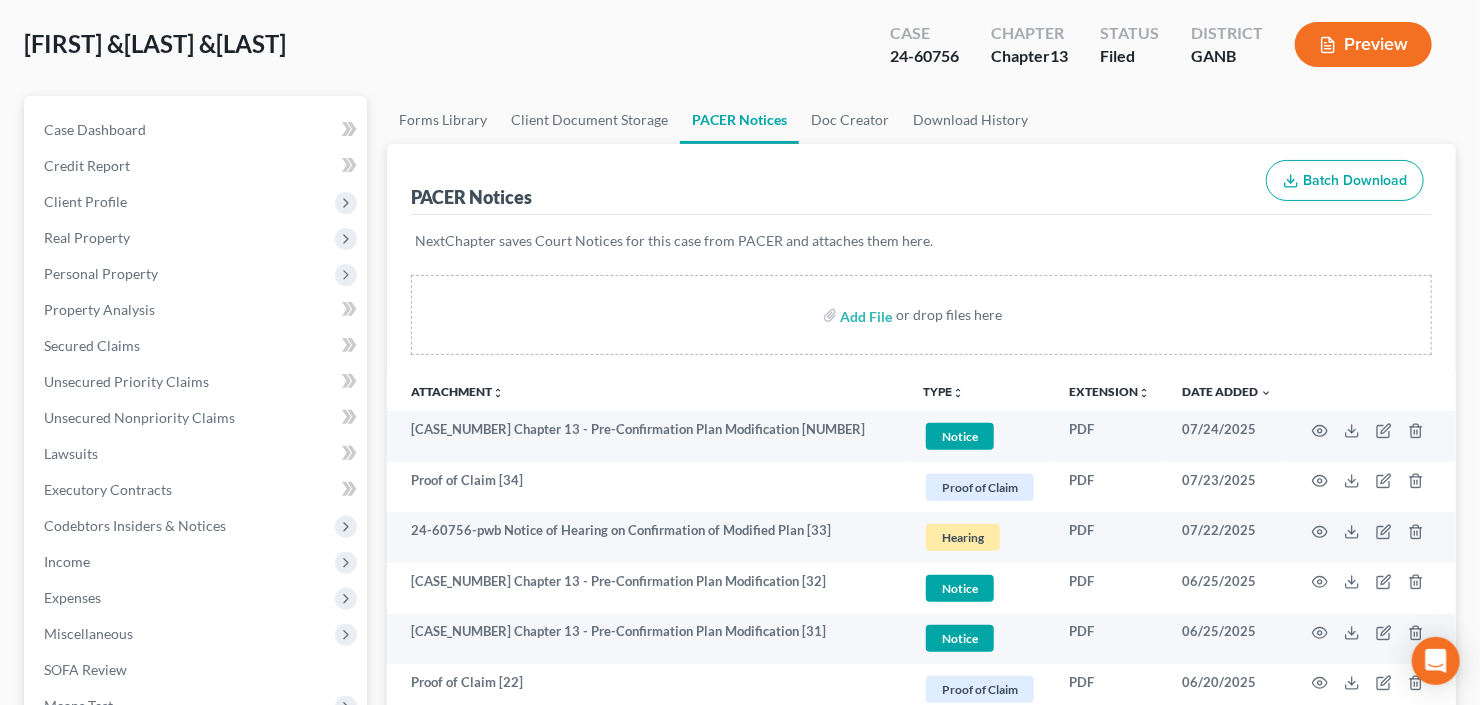 scroll, scrollTop: 0, scrollLeft: 0, axis: both 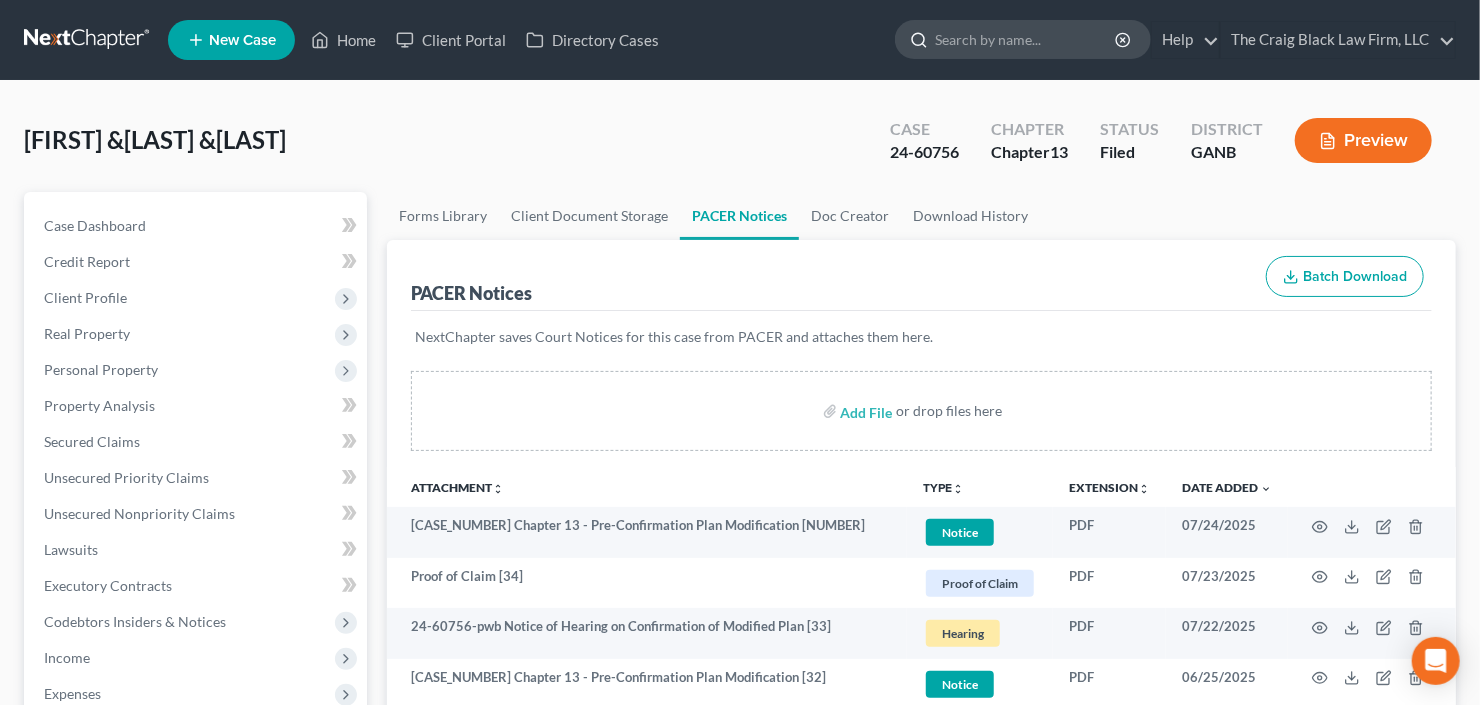 click at bounding box center [1026, 39] 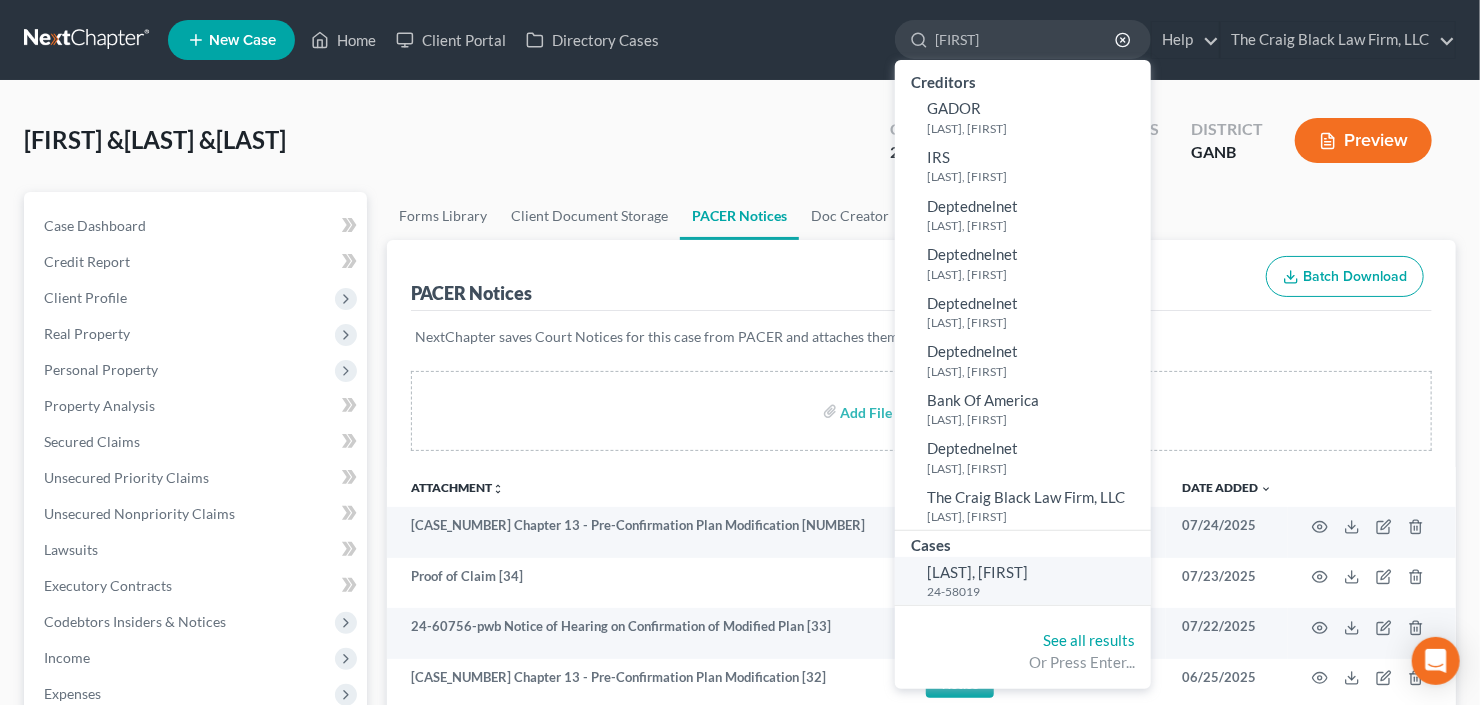 type on "[FIRST]" 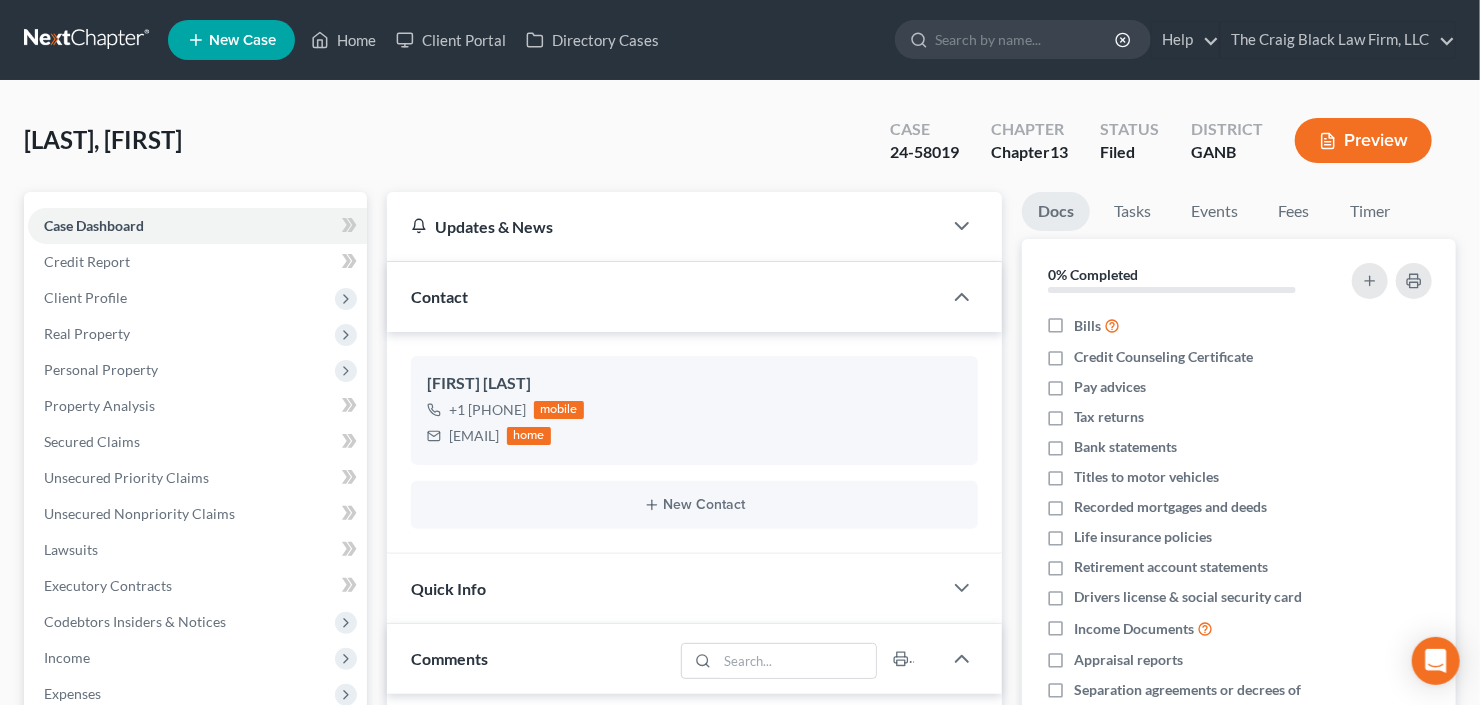 scroll, scrollTop: 32, scrollLeft: 0, axis: vertical 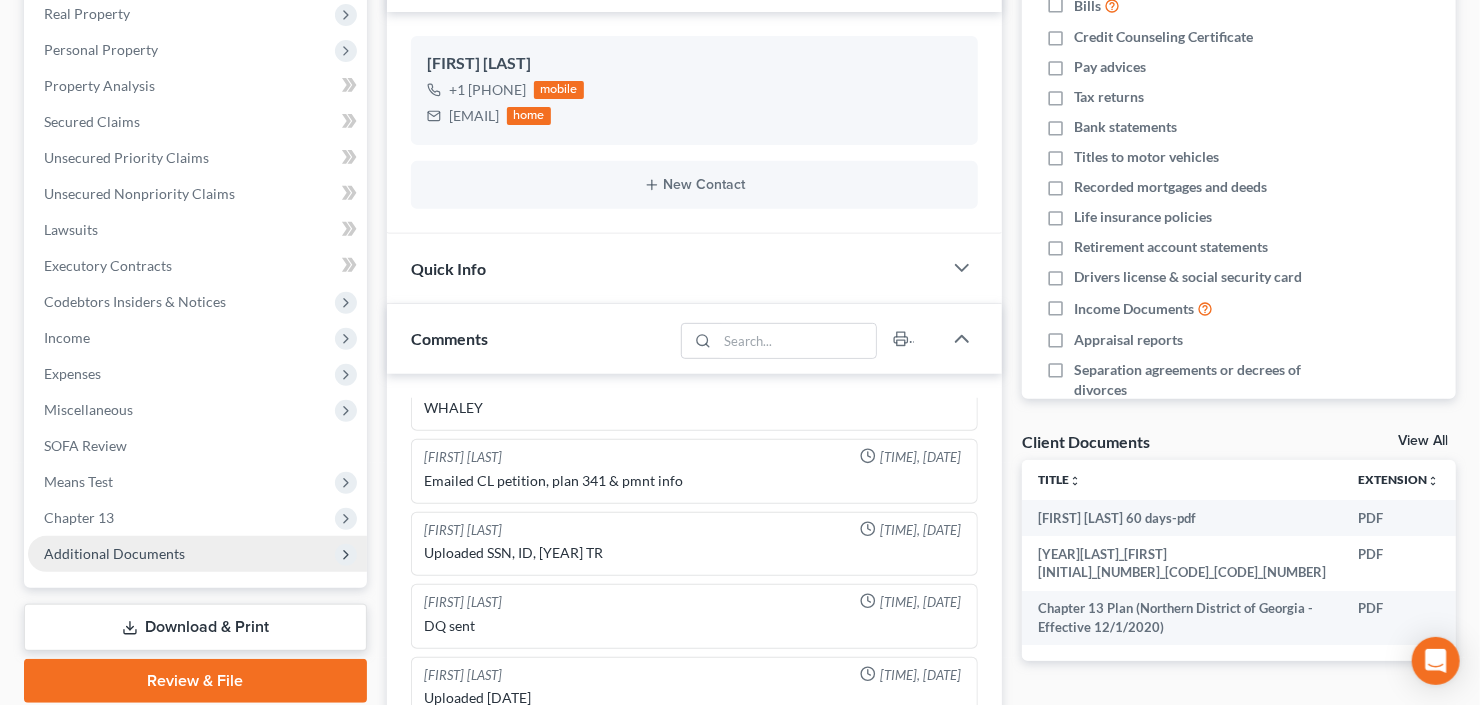 click on "Additional Documents" at bounding box center (197, 554) 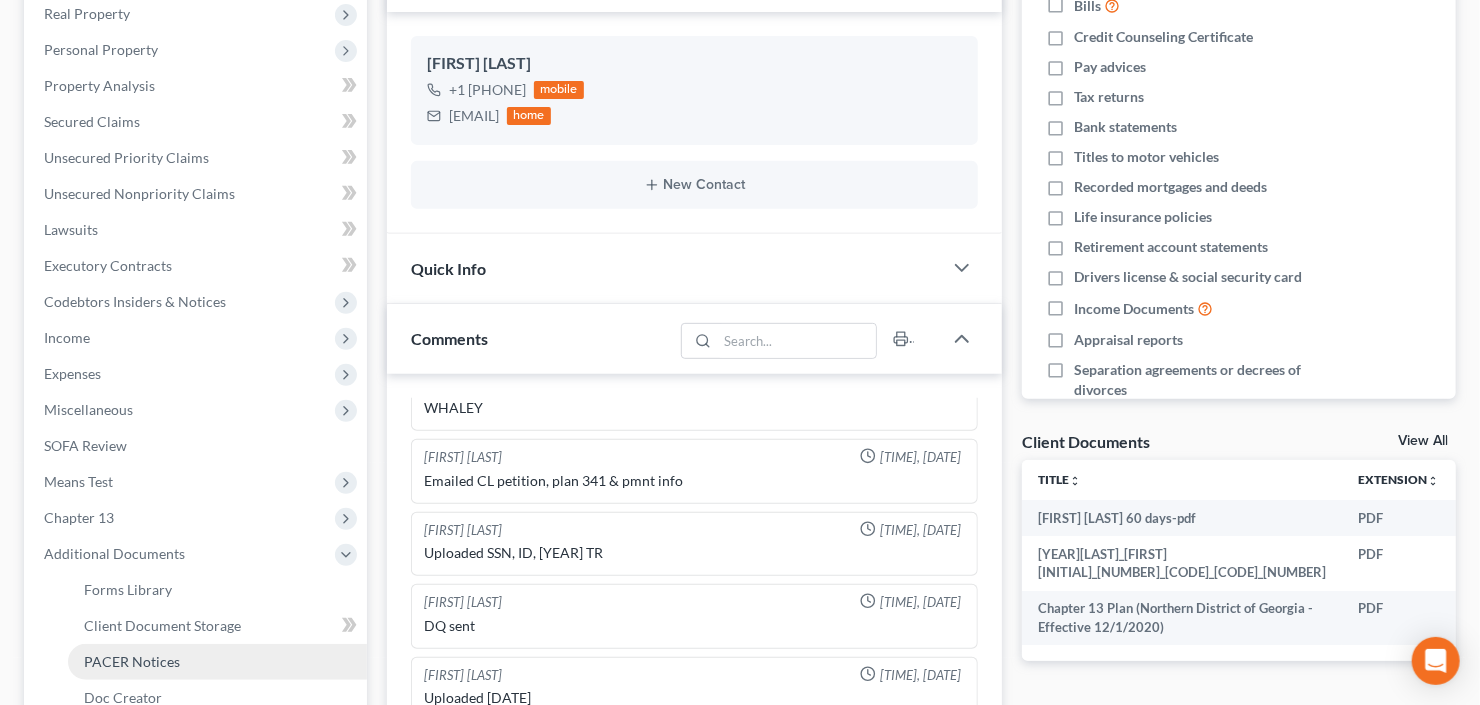 click on "PACER Notices" at bounding box center [132, 661] 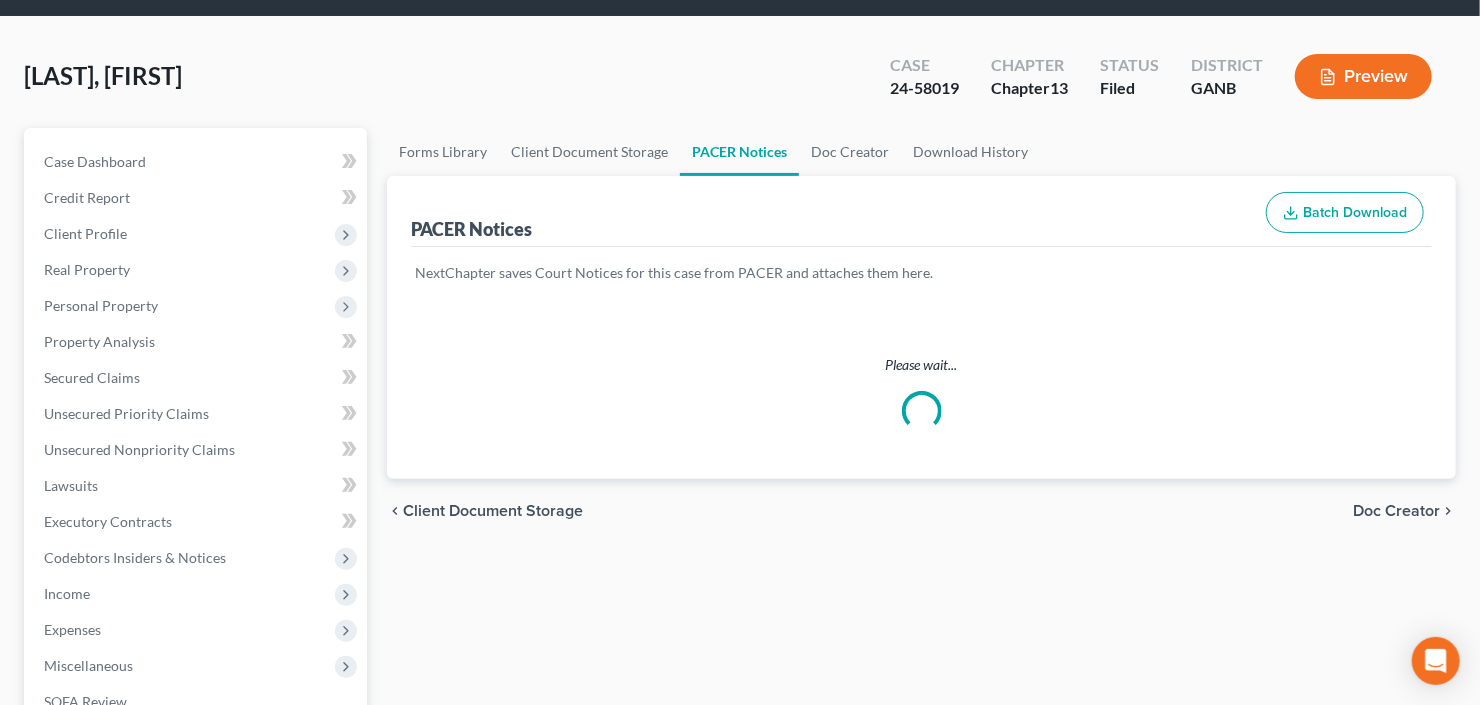 scroll, scrollTop: 0, scrollLeft: 0, axis: both 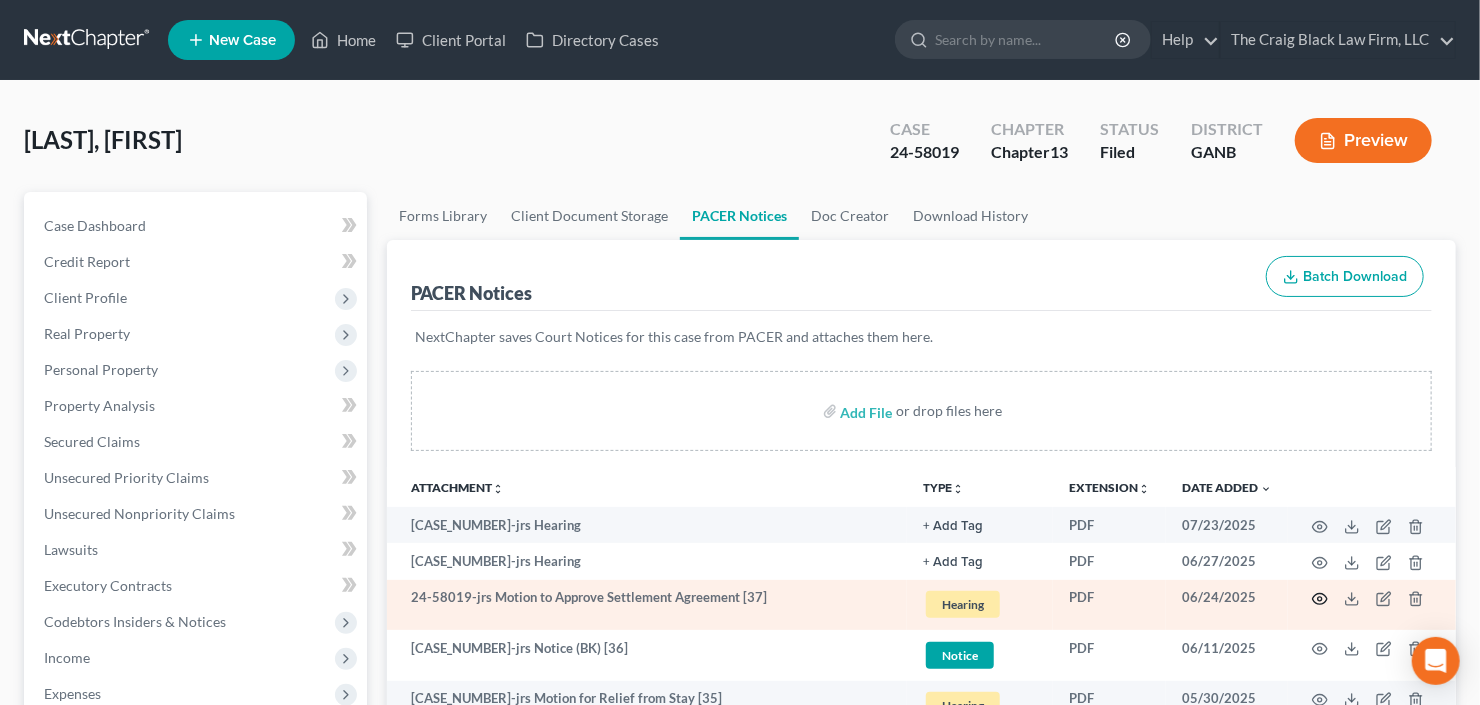 click 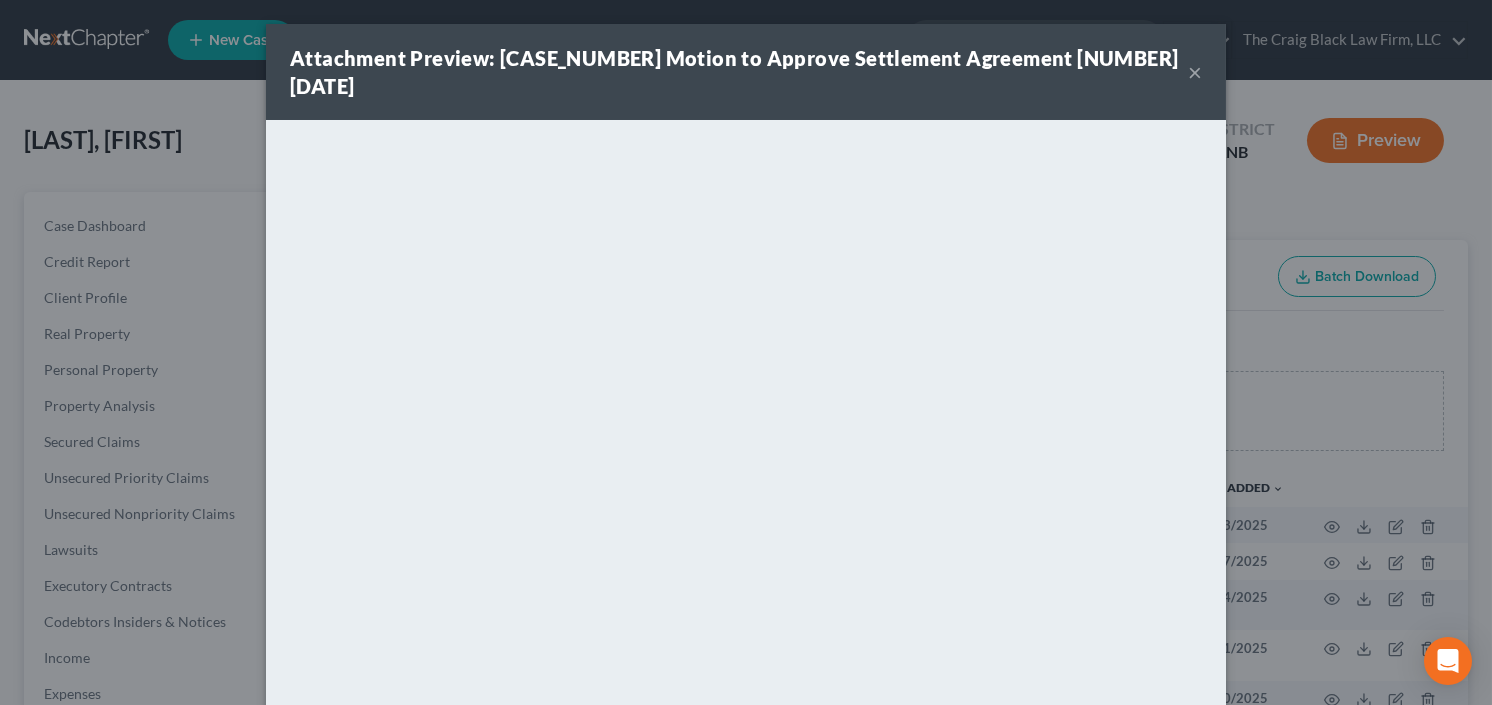 click on "×" at bounding box center (1195, 72) 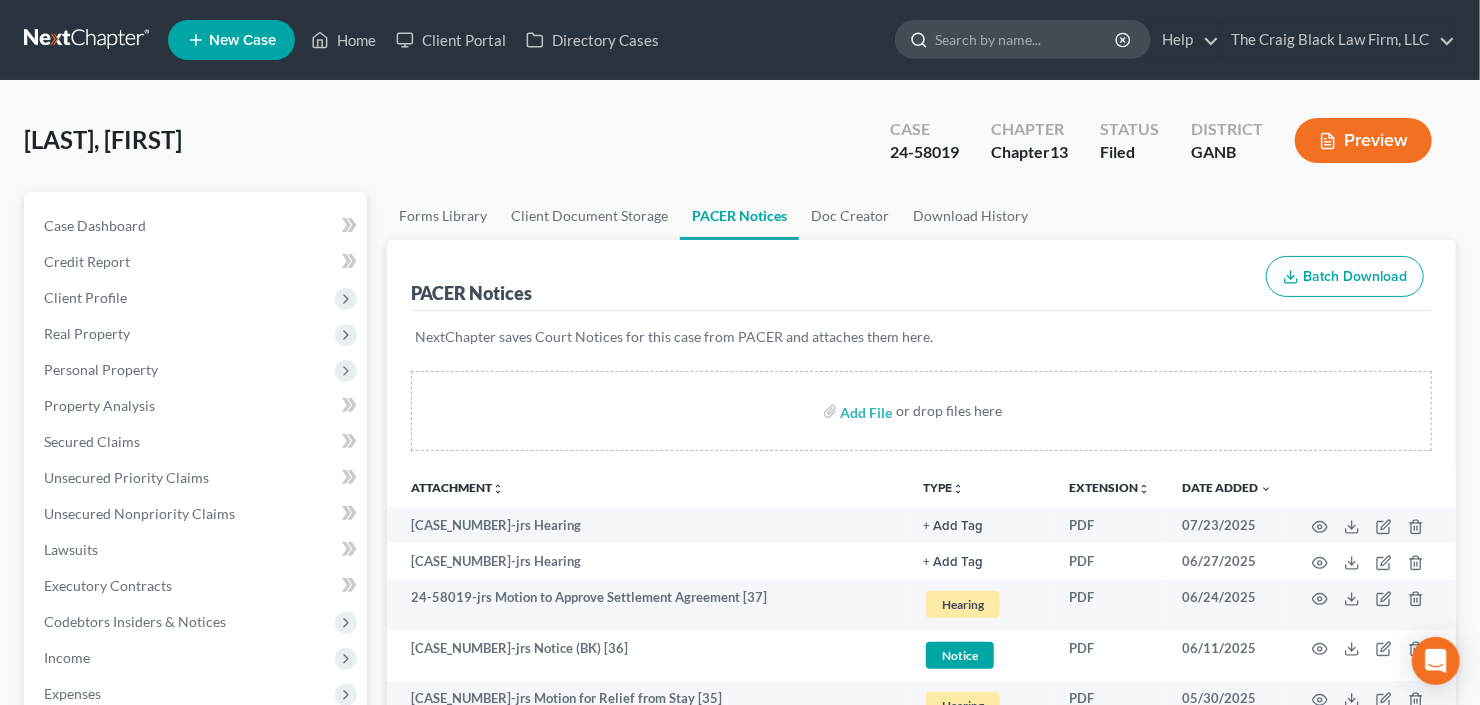 click at bounding box center [1026, 39] 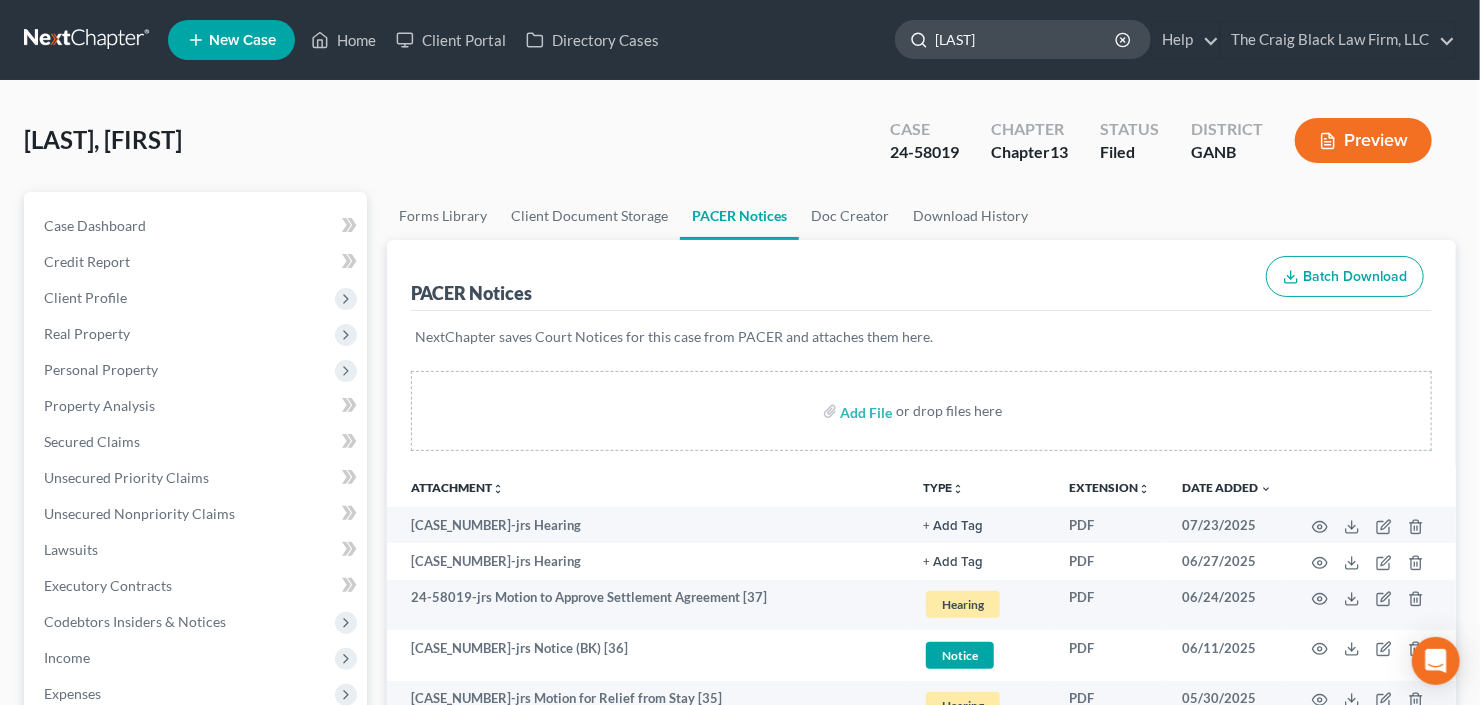 type on "[LAST]" 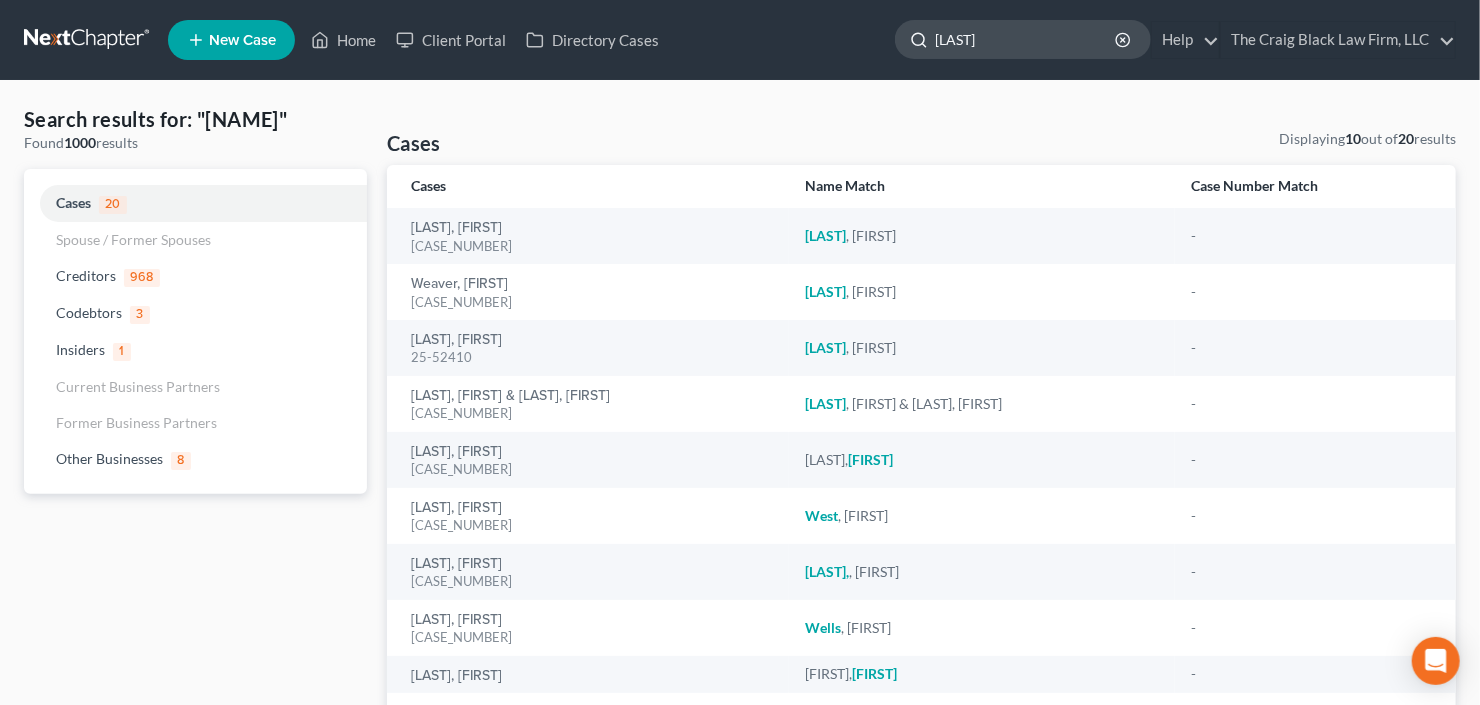 click on "[LAST]" 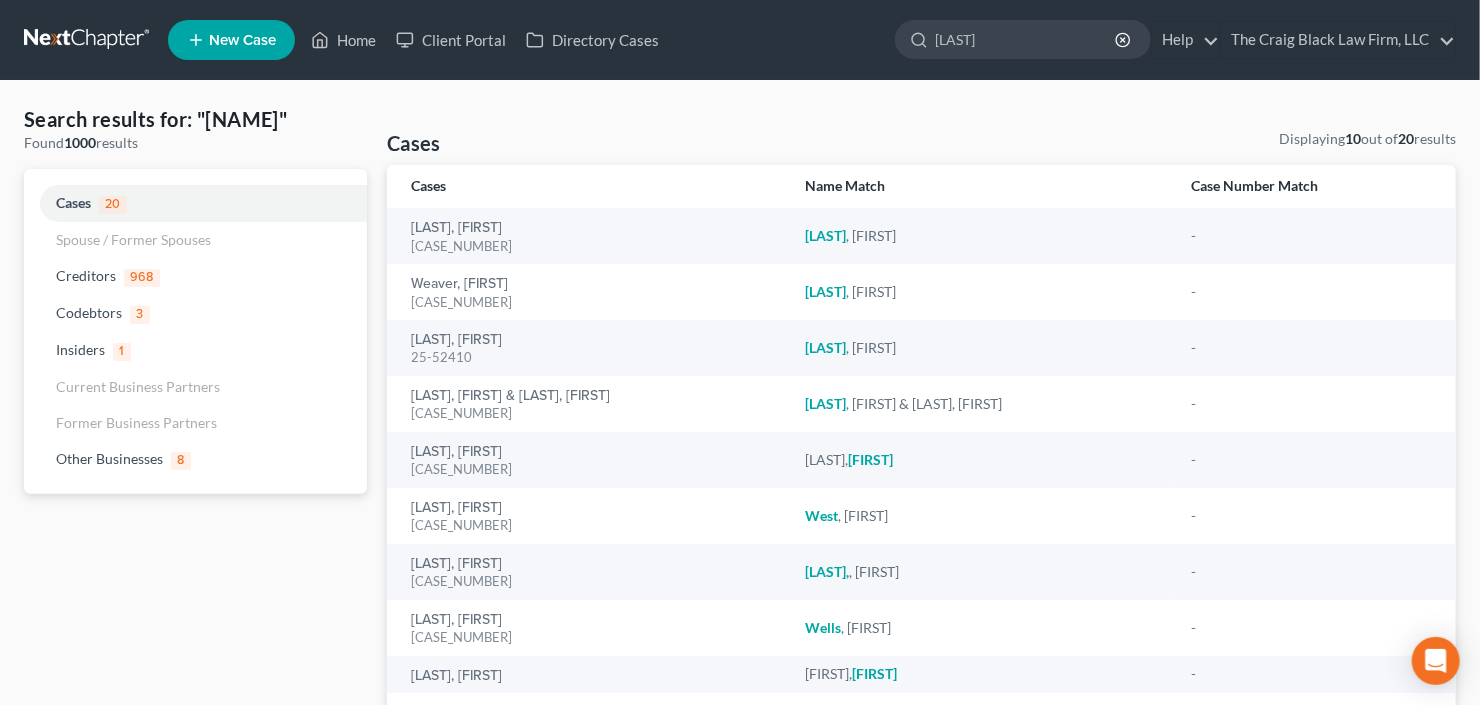drag, startPoint x: 1000, startPoint y: 46, endPoint x: 841, endPoint y: 74, distance: 161.44658 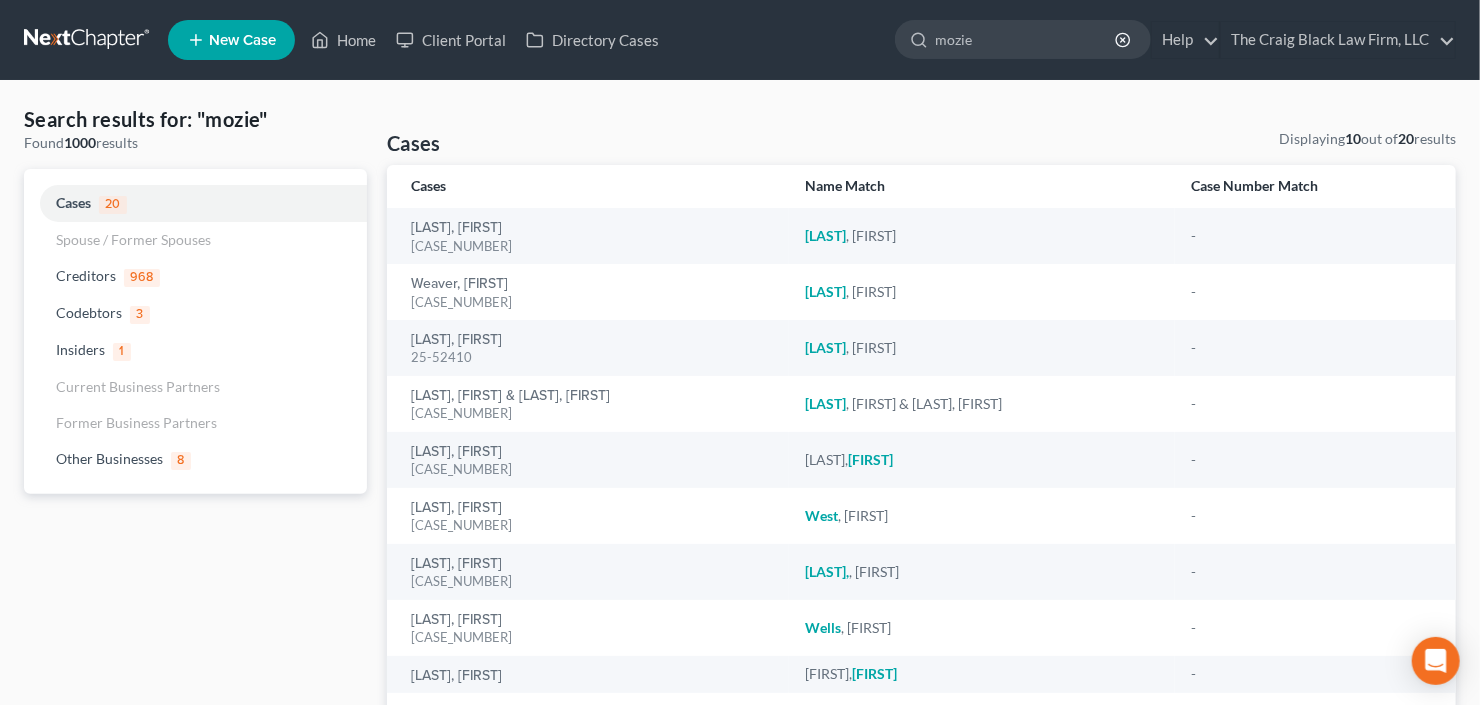 type on "mozie" 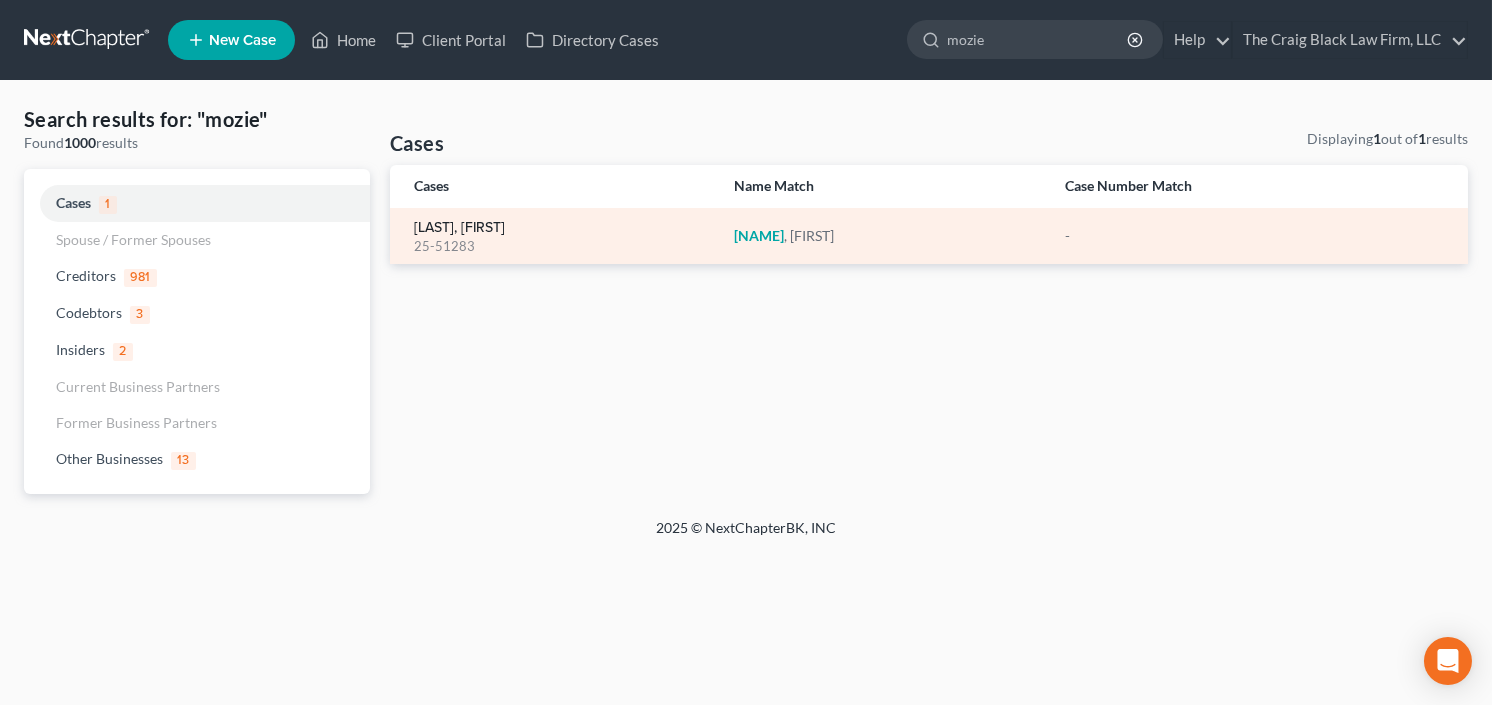 click on "[LAST], [FIRST]" at bounding box center (459, 228) 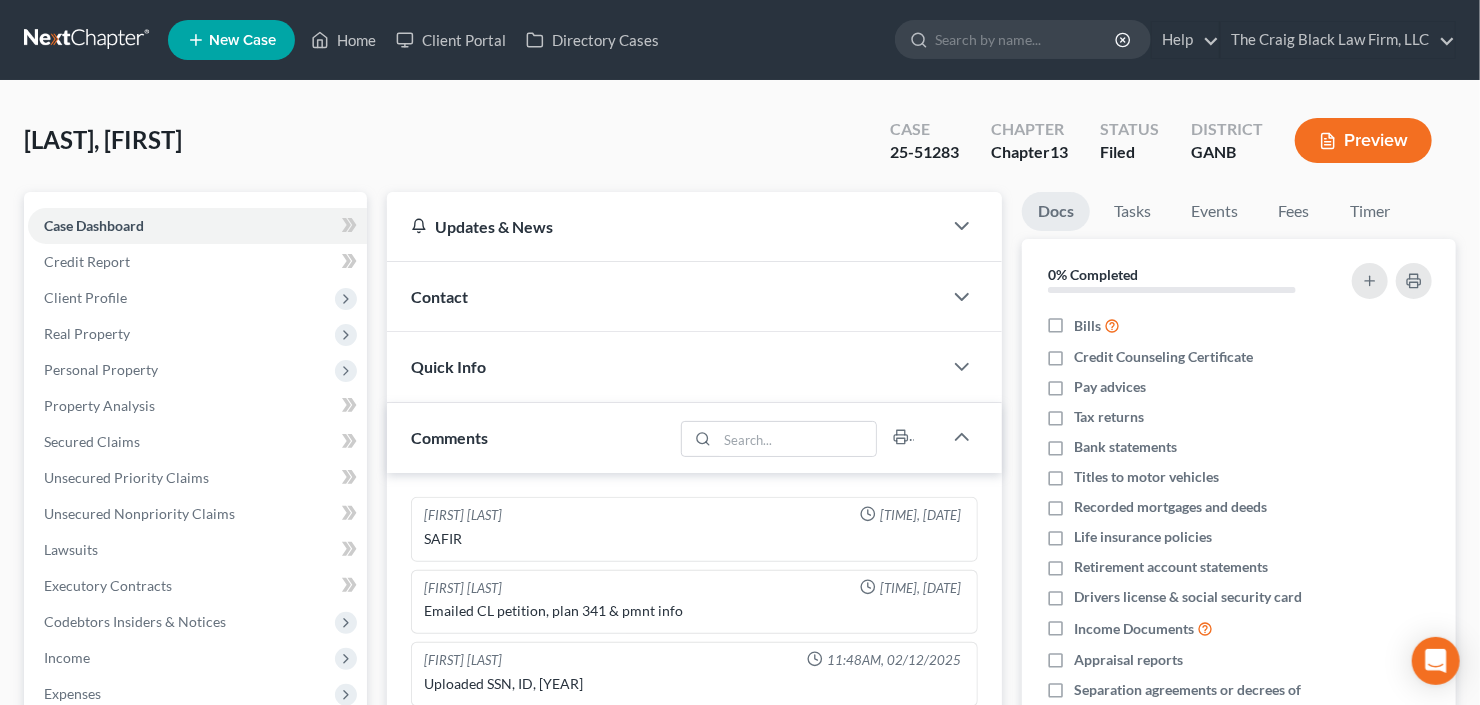 scroll, scrollTop: 104, scrollLeft: 0, axis: vertical 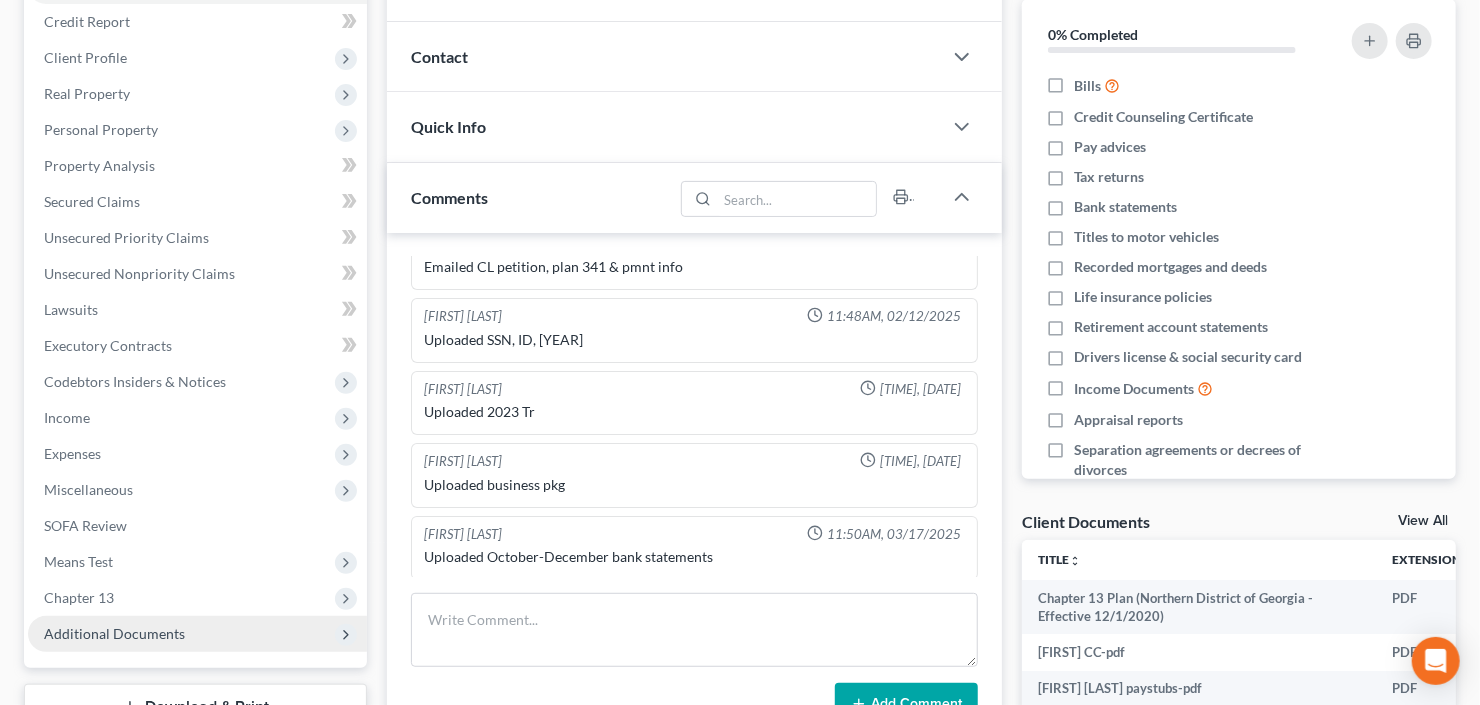 drag, startPoint x: 154, startPoint y: 637, endPoint x: 156, endPoint y: 621, distance: 16.124516 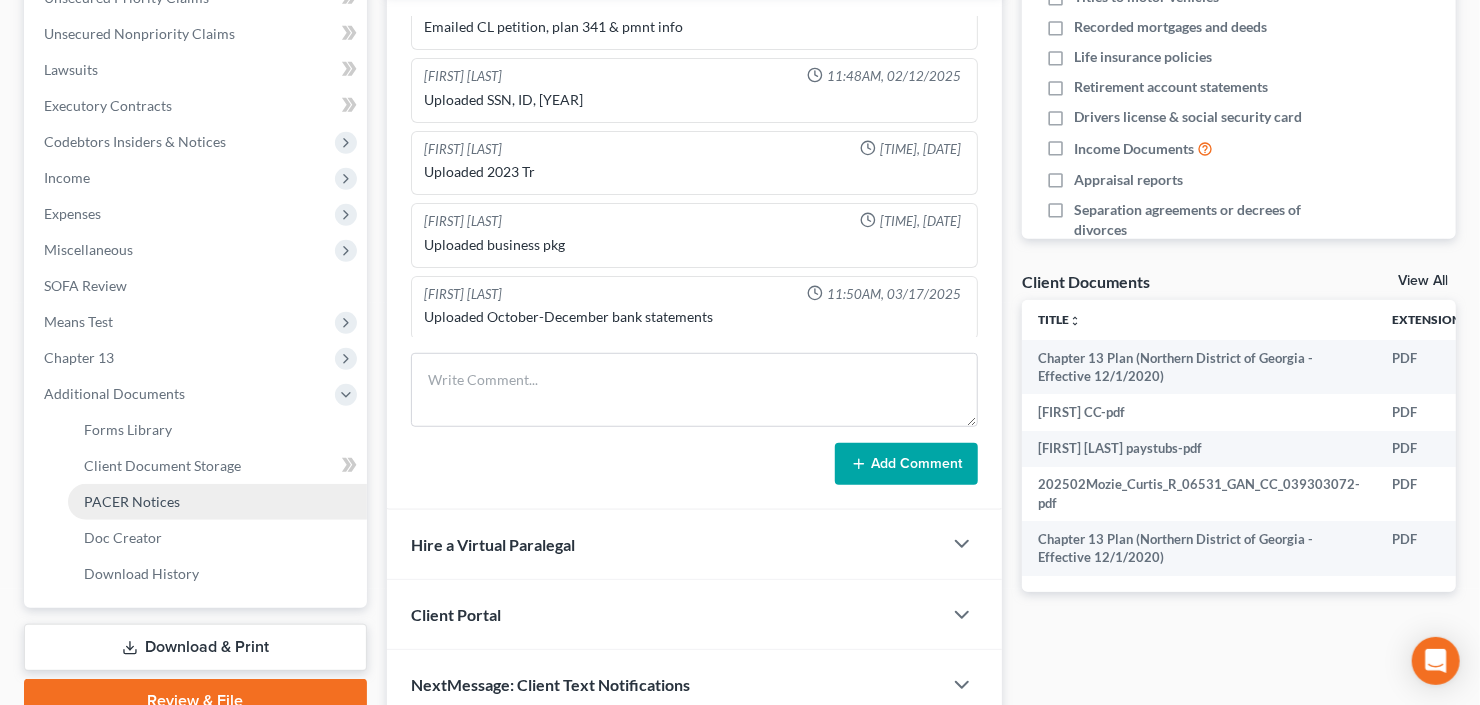 click on "PACER Notices" at bounding box center (132, 501) 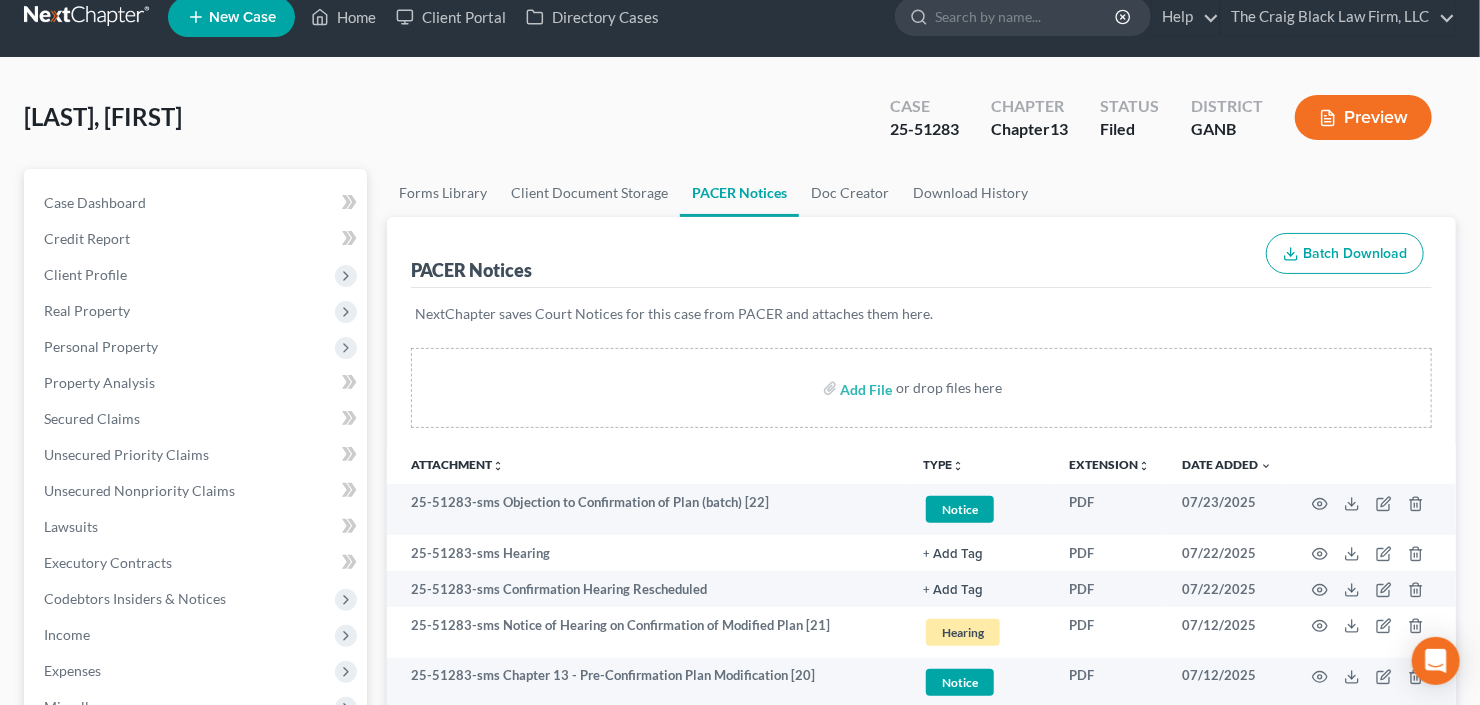 scroll, scrollTop: 160, scrollLeft: 0, axis: vertical 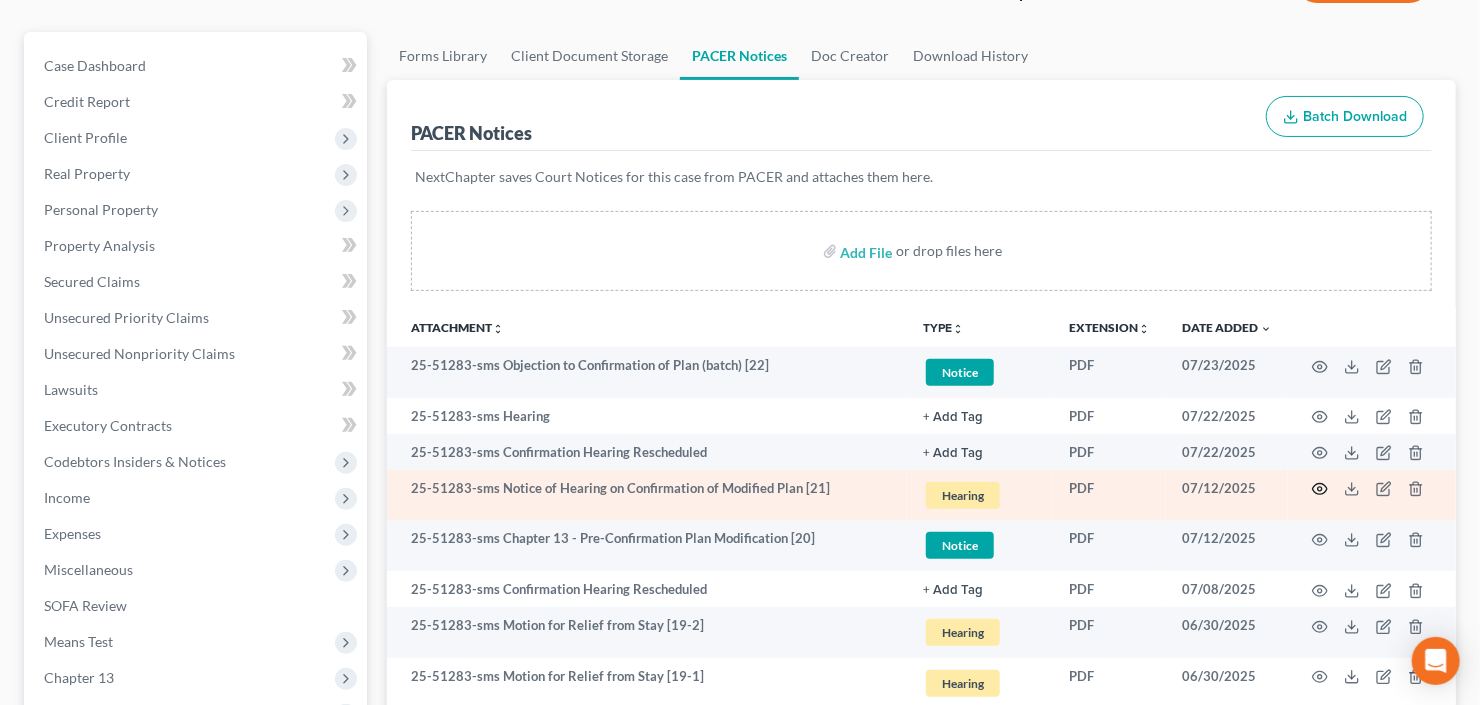 click 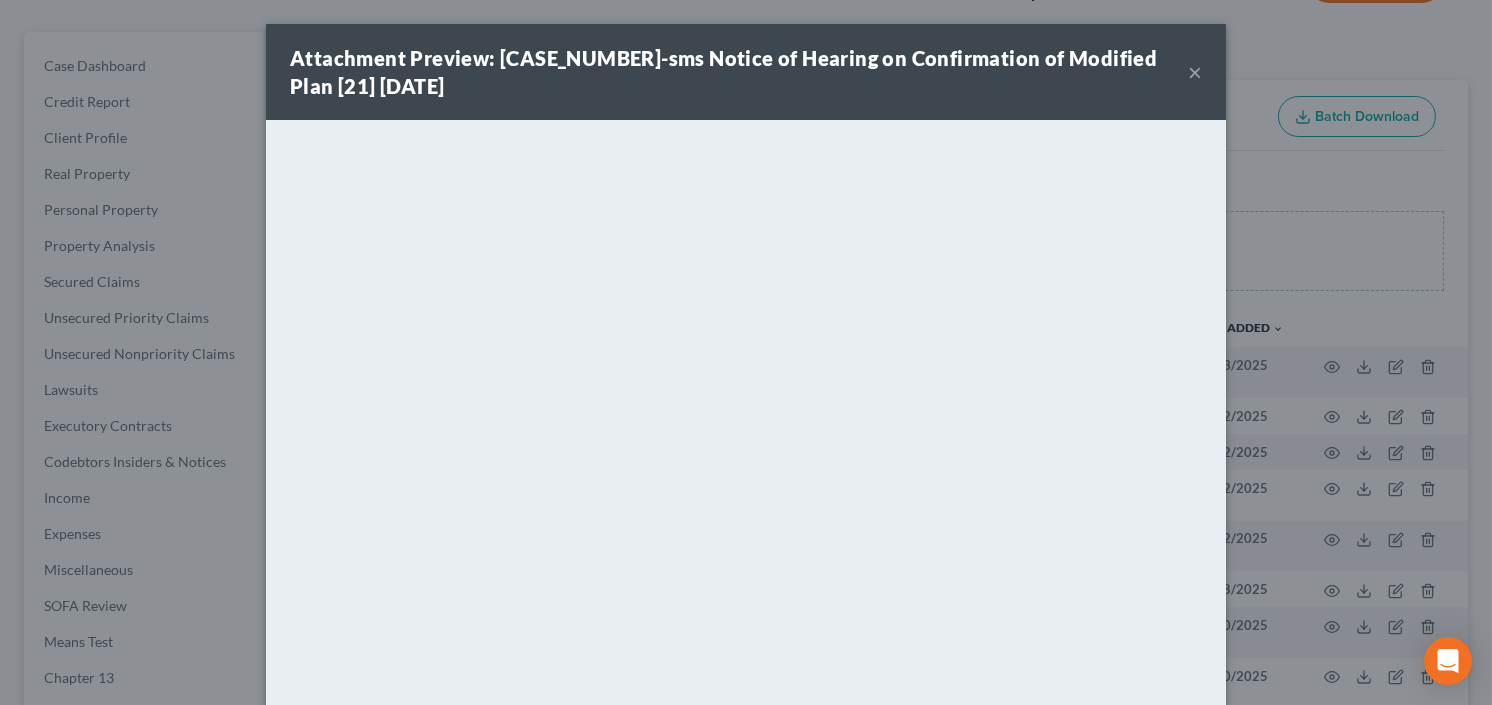 click on "×" at bounding box center (1195, 72) 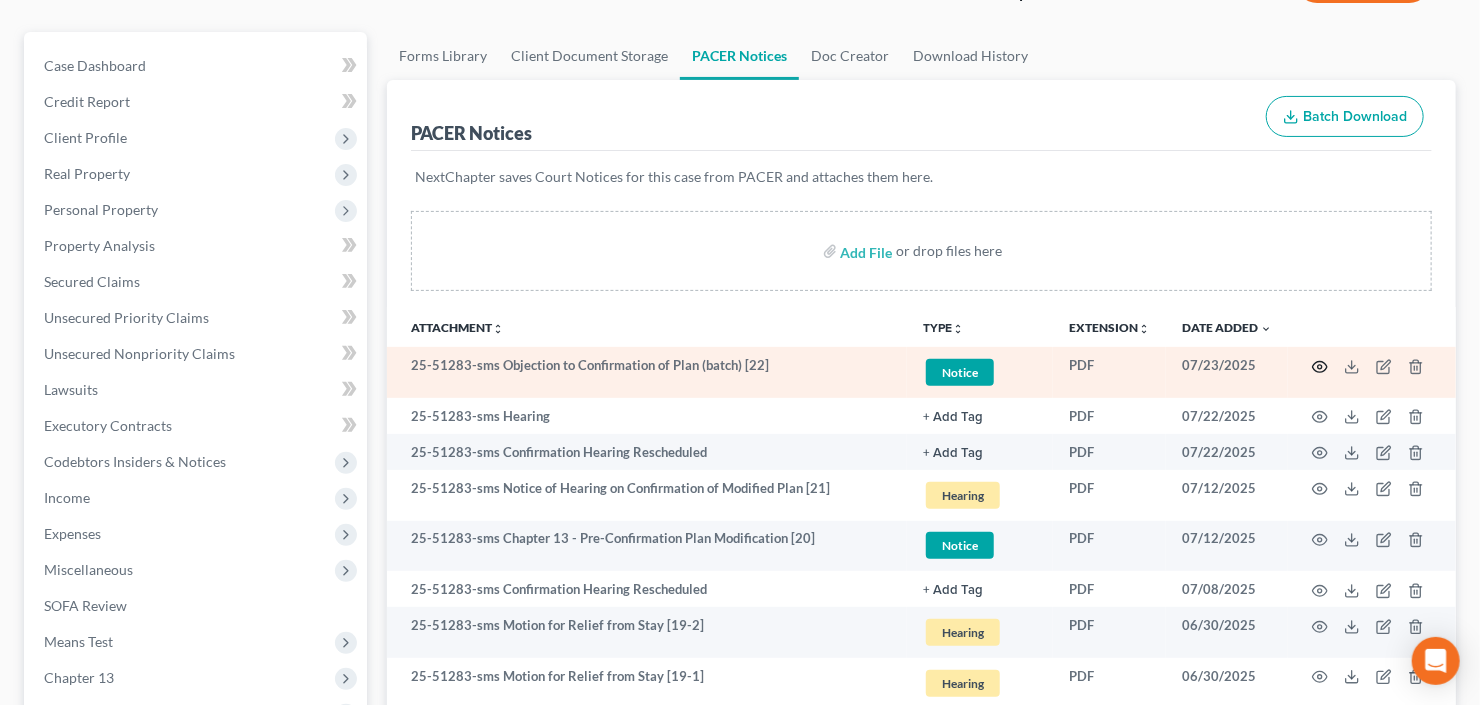 click 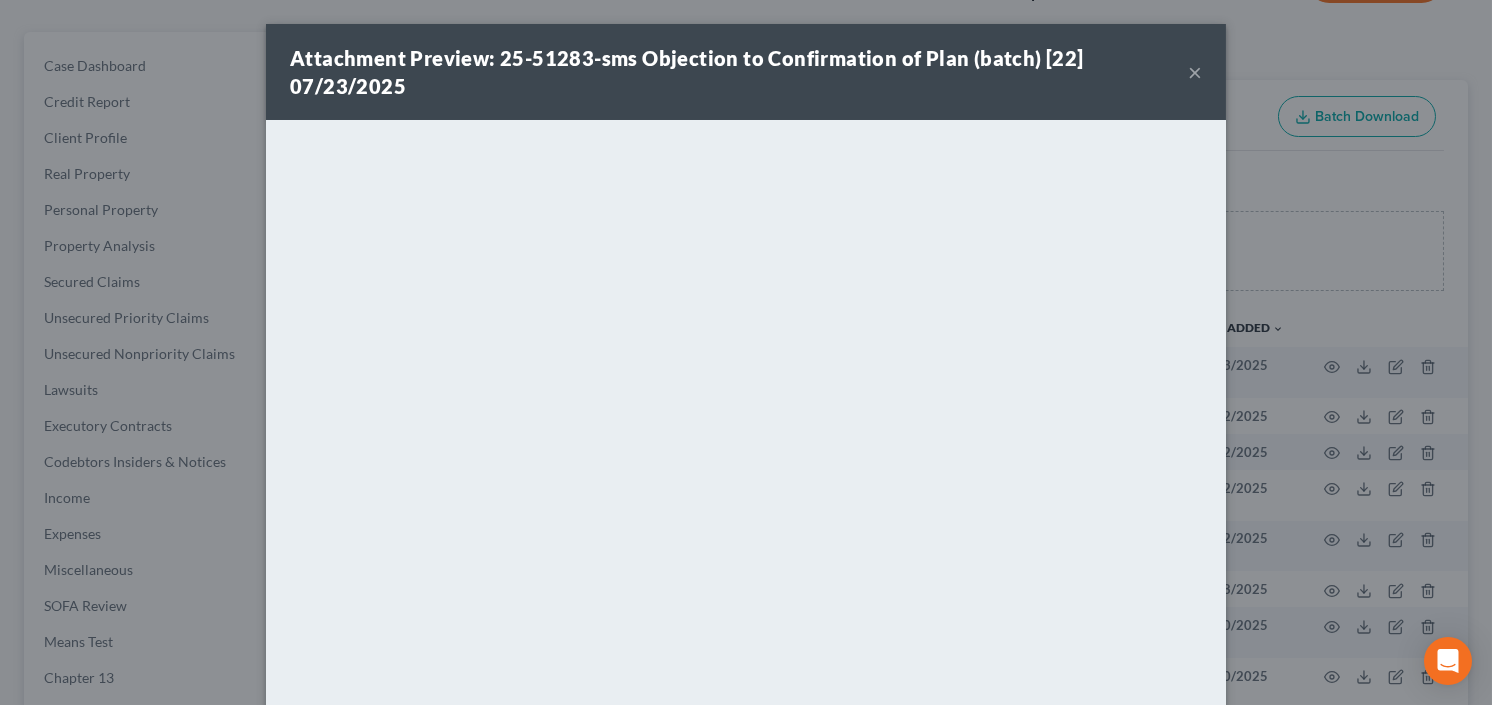 click on "×" at bounding box center [1195, 72] 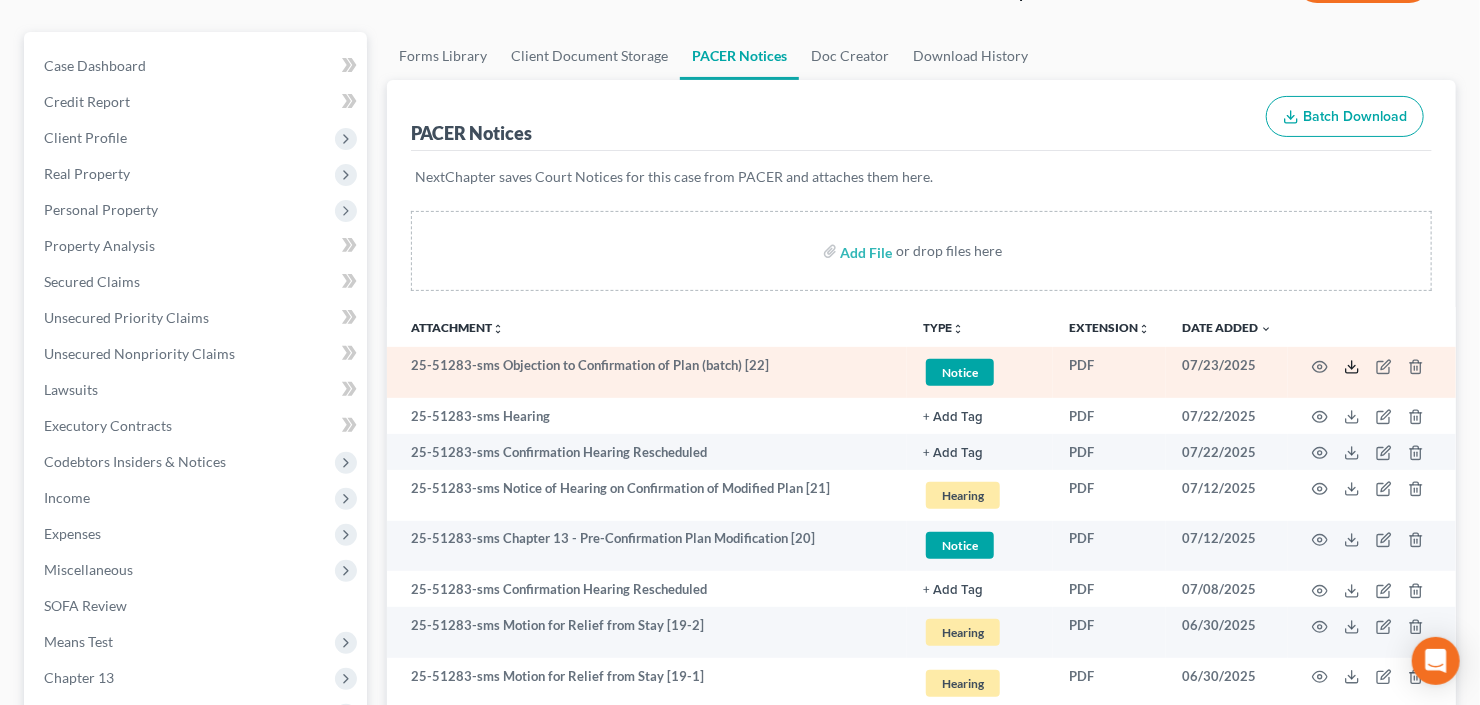click 